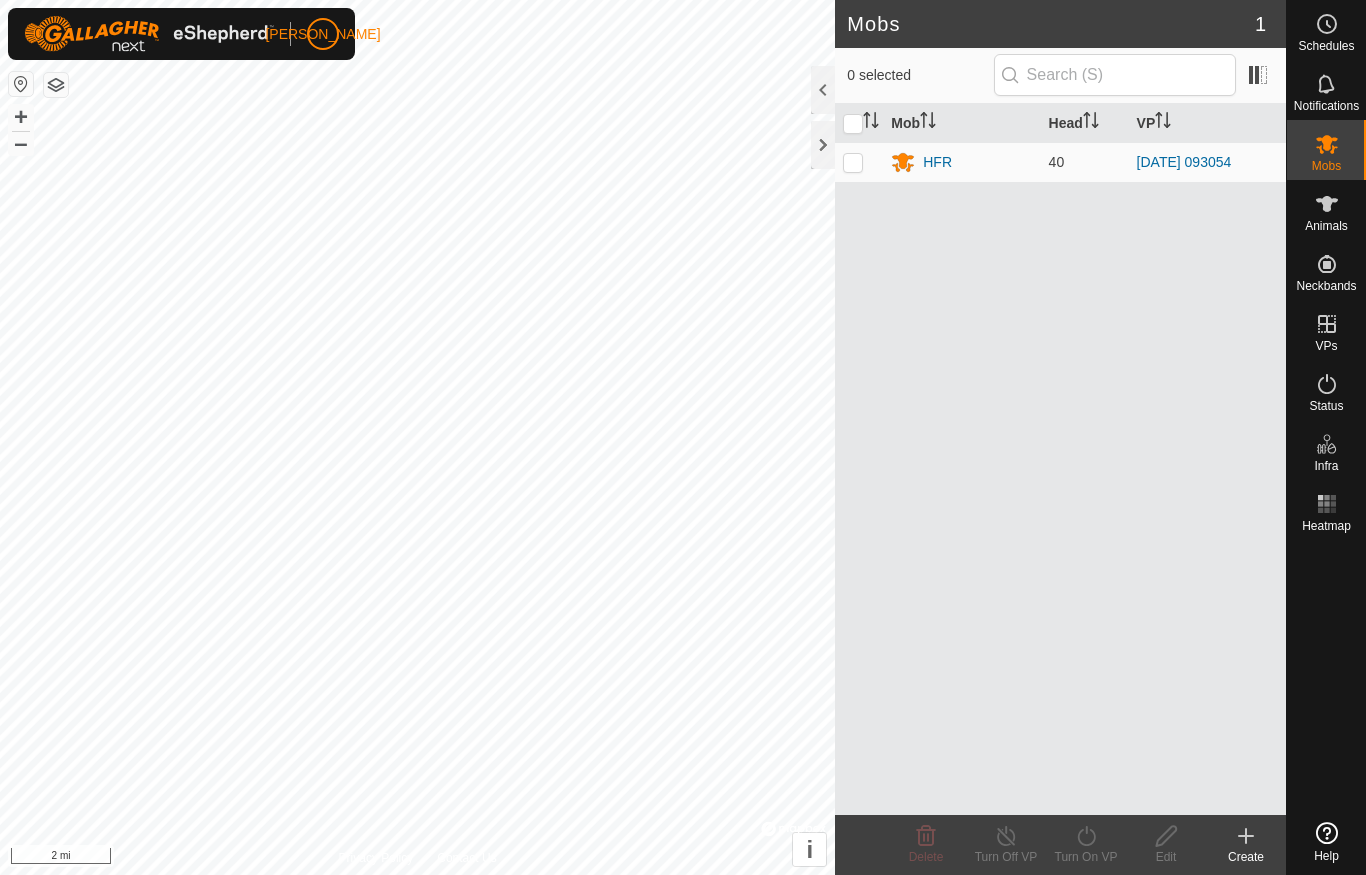 scroll, scrollTop: 0, scrollLeft: 0, axis: both 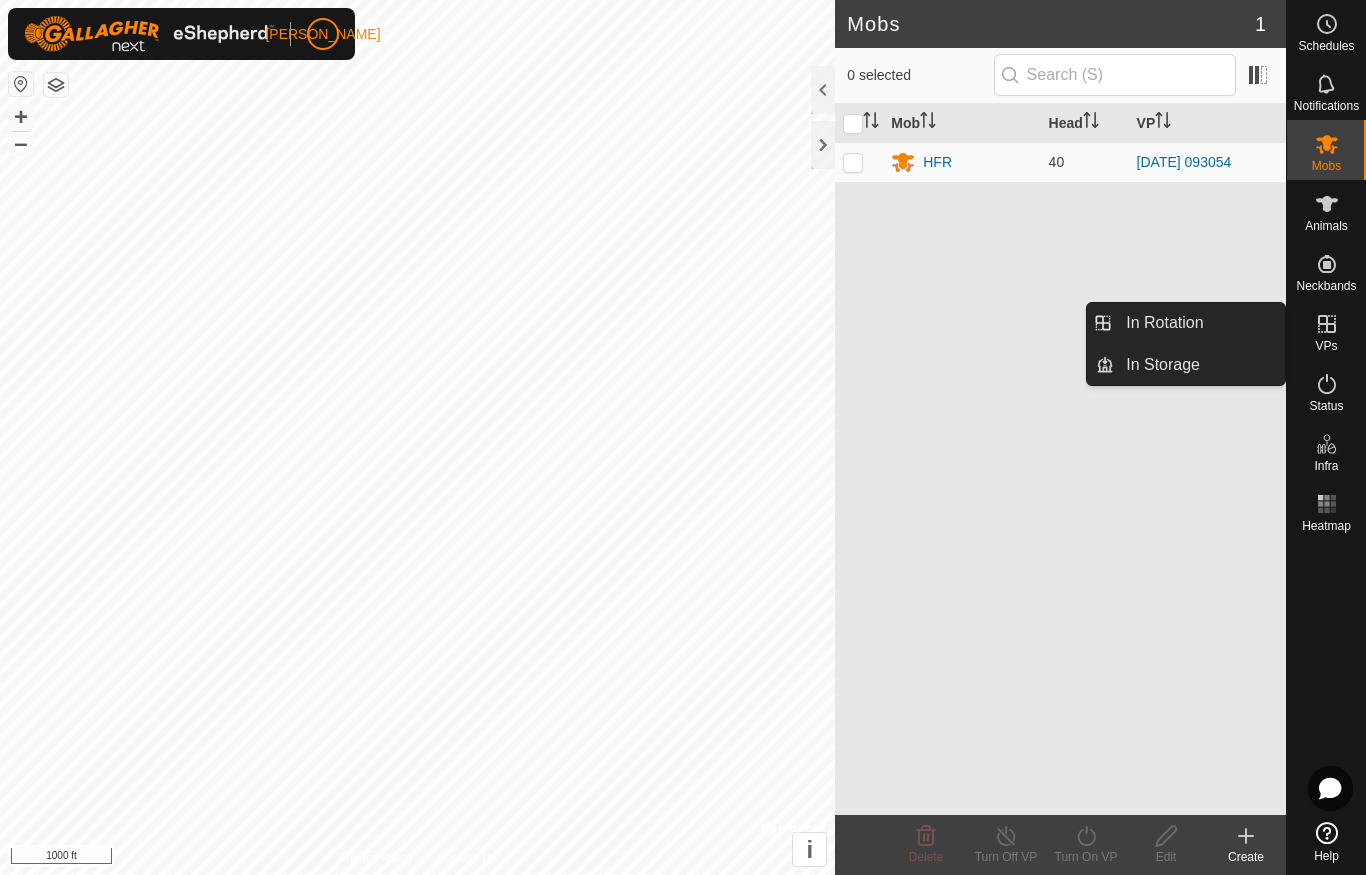 click 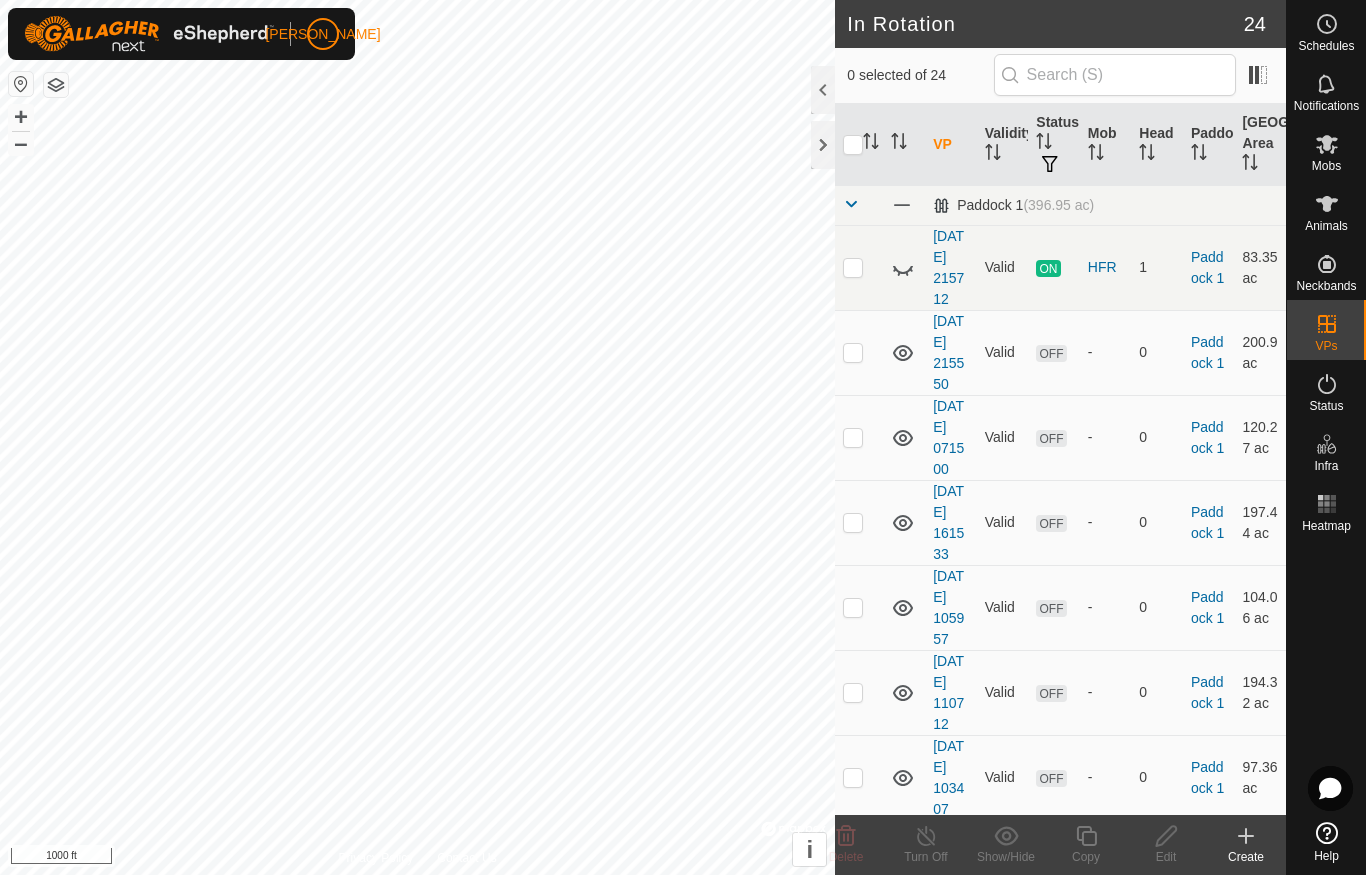 click on "Paddock 1" at bounding box center (1209, 267) 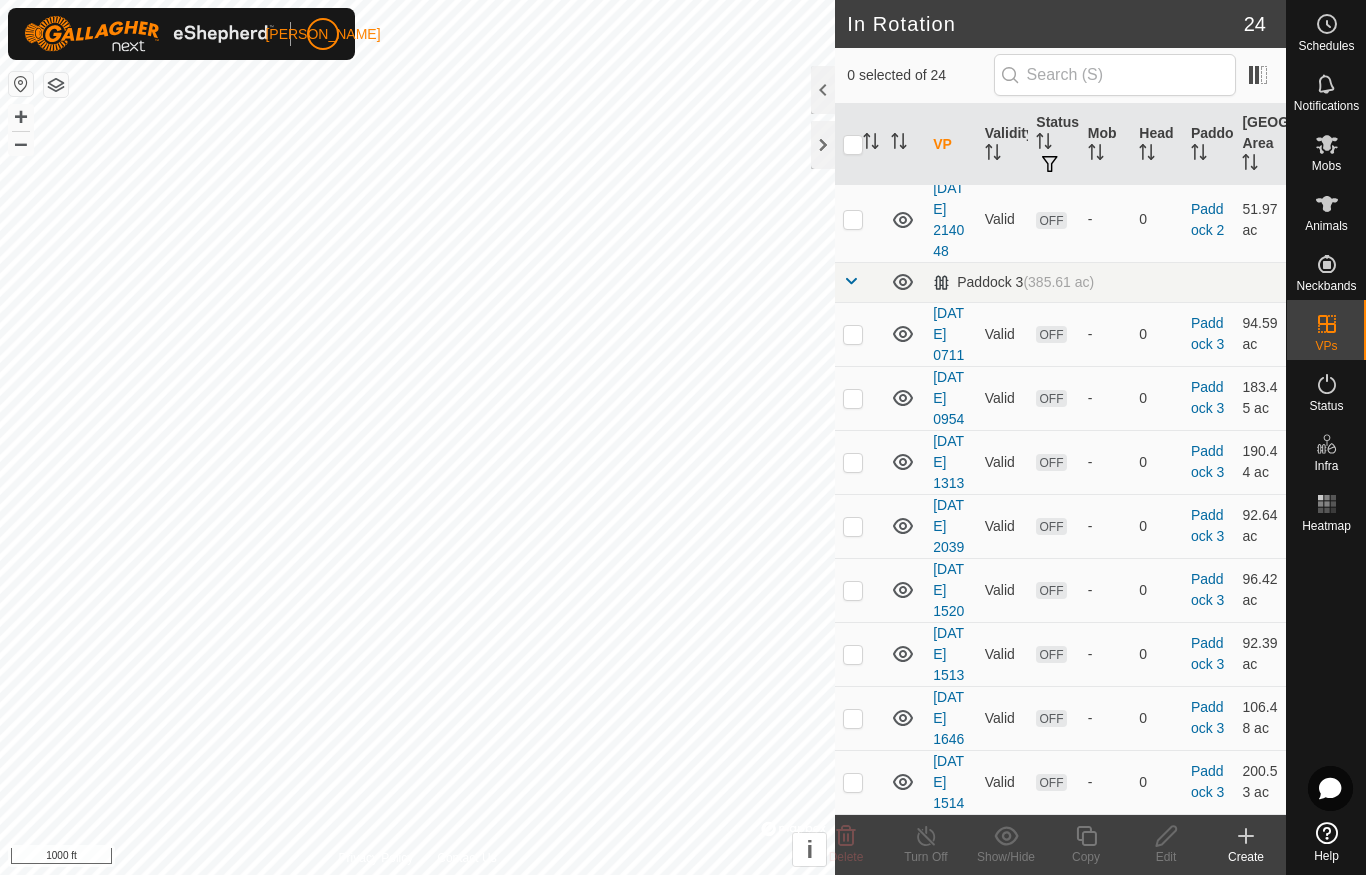 scroll, scrollTop: 1866, scrollLeft: 0, axis: vertical 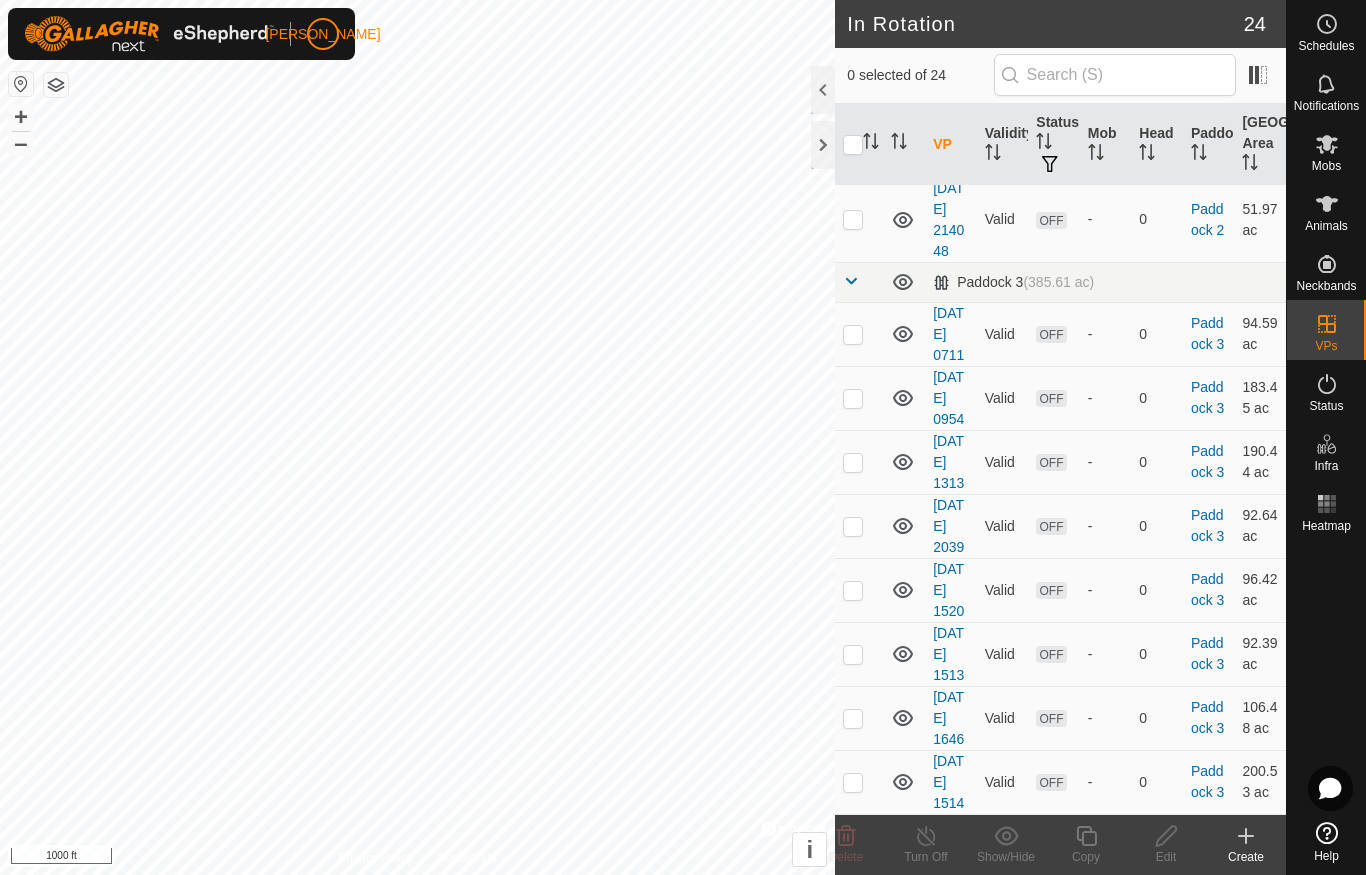 click at bounding box center [853, 782] 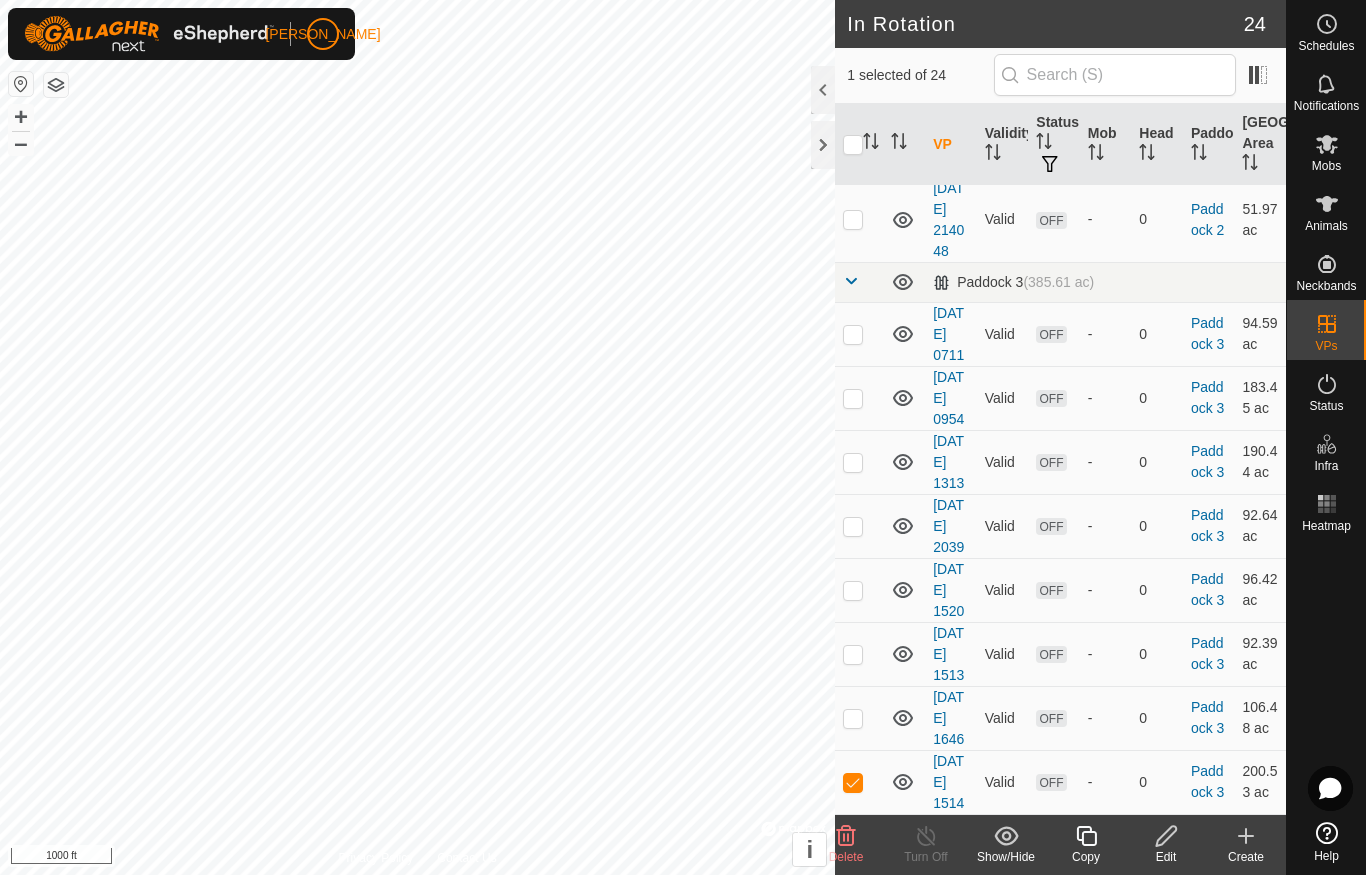 click at bounding box center (853, 782) 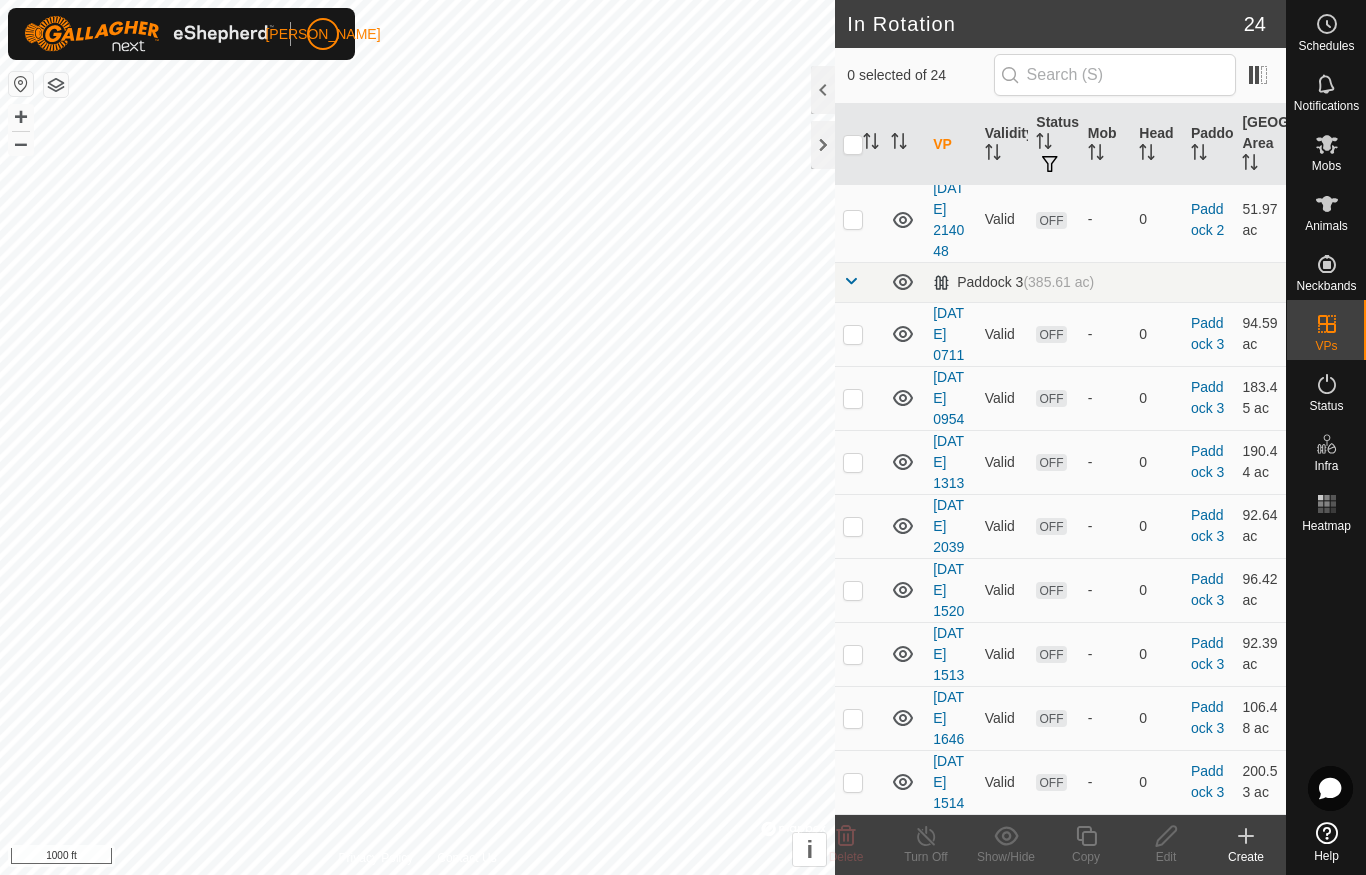 click at bounding box center (853, 718) 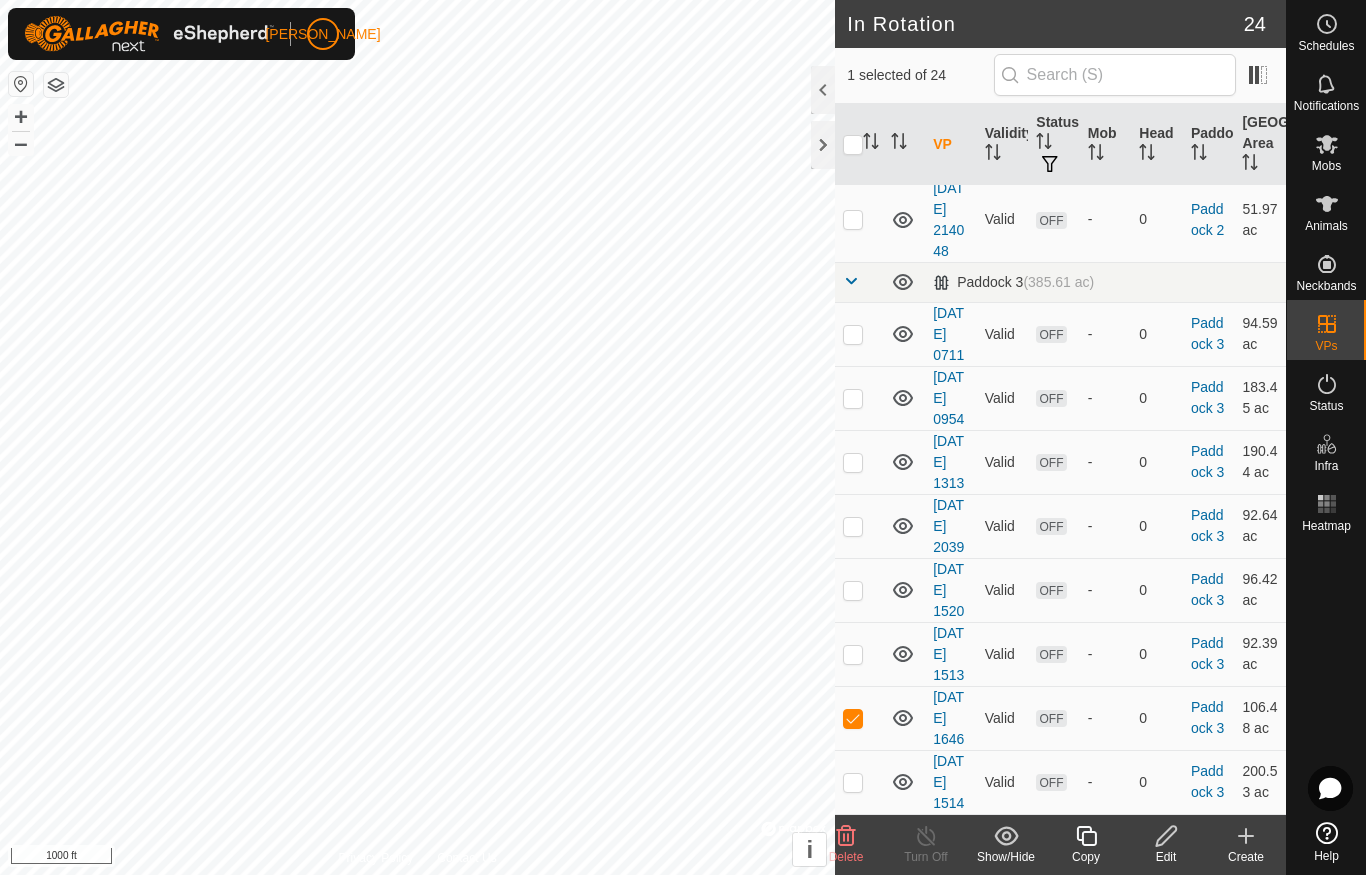 click at bounding box center [853, 718] 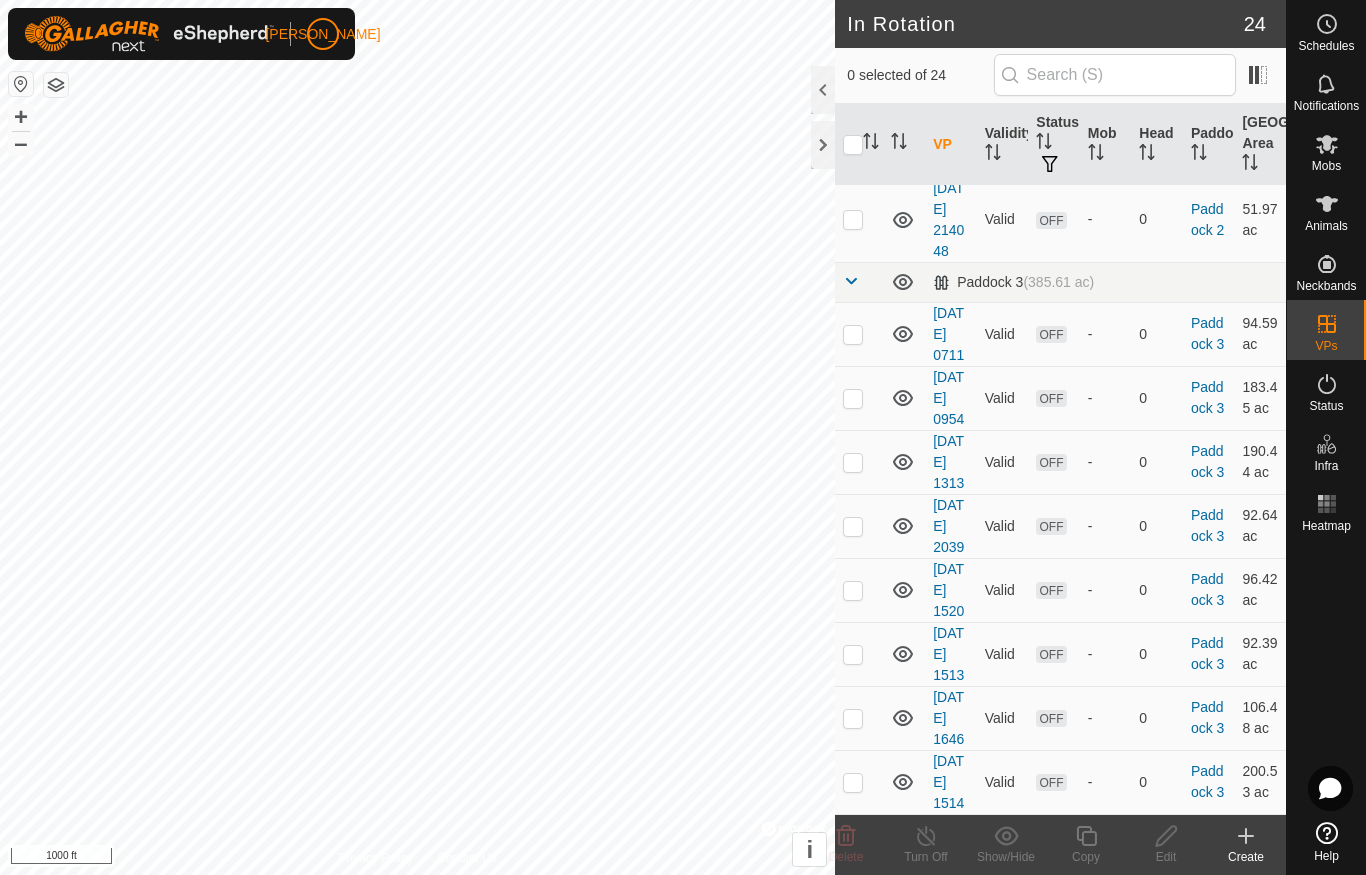 scroll, scrollTop: 1866, scrollLeft: 0, axis: vertical 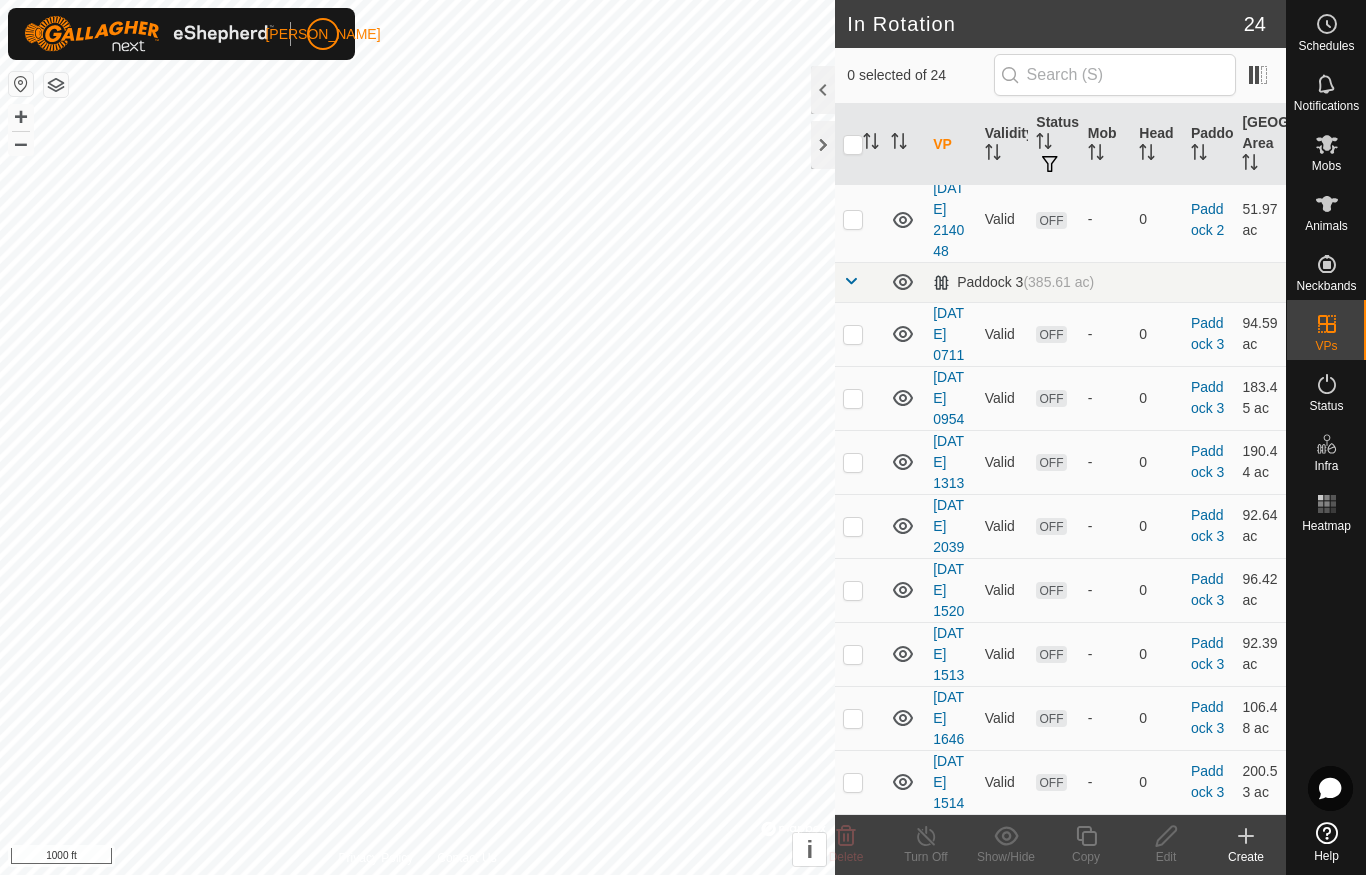 click at bounding box center [853, 782] 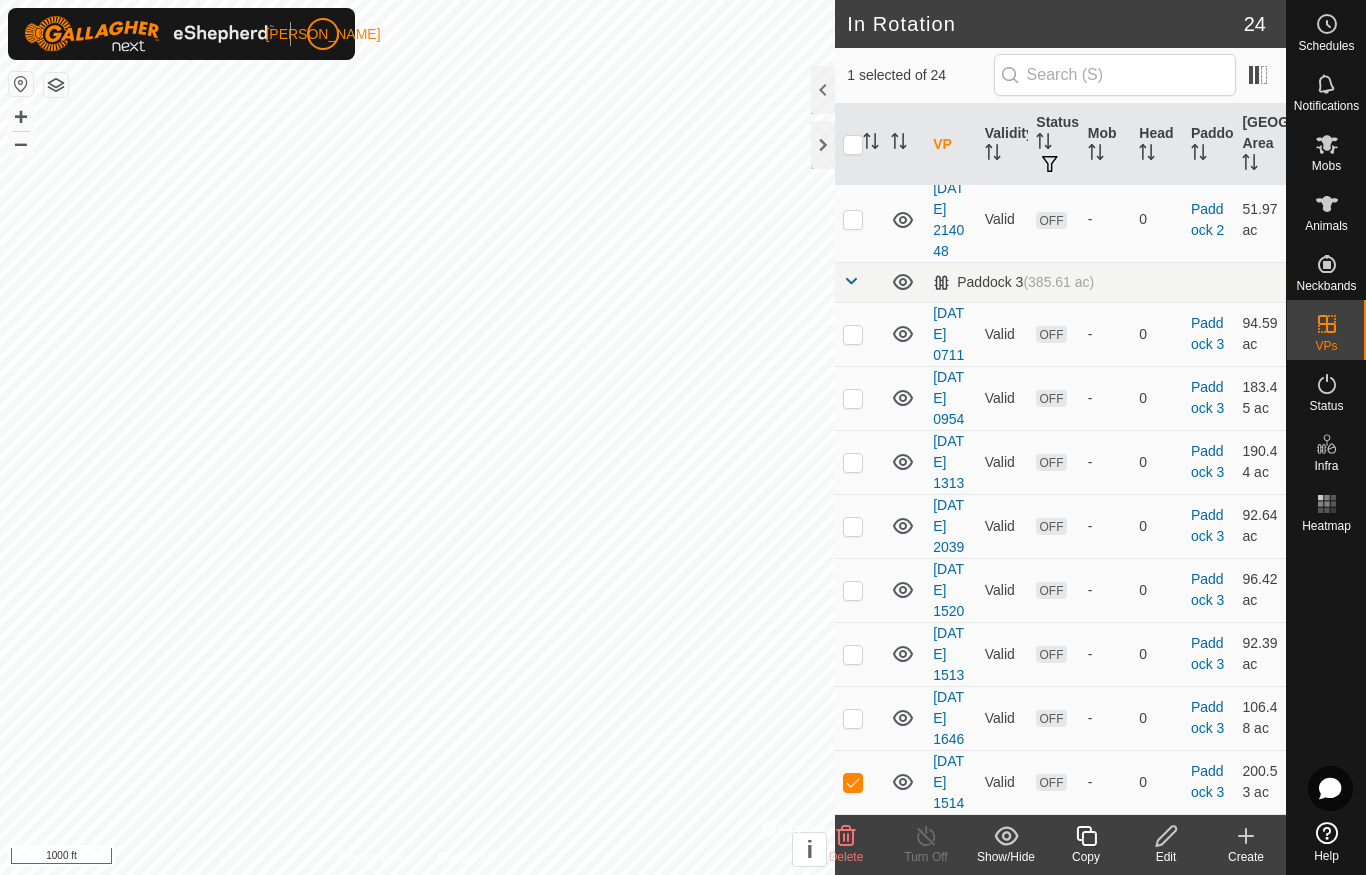 click at bounding box center (853, 782) 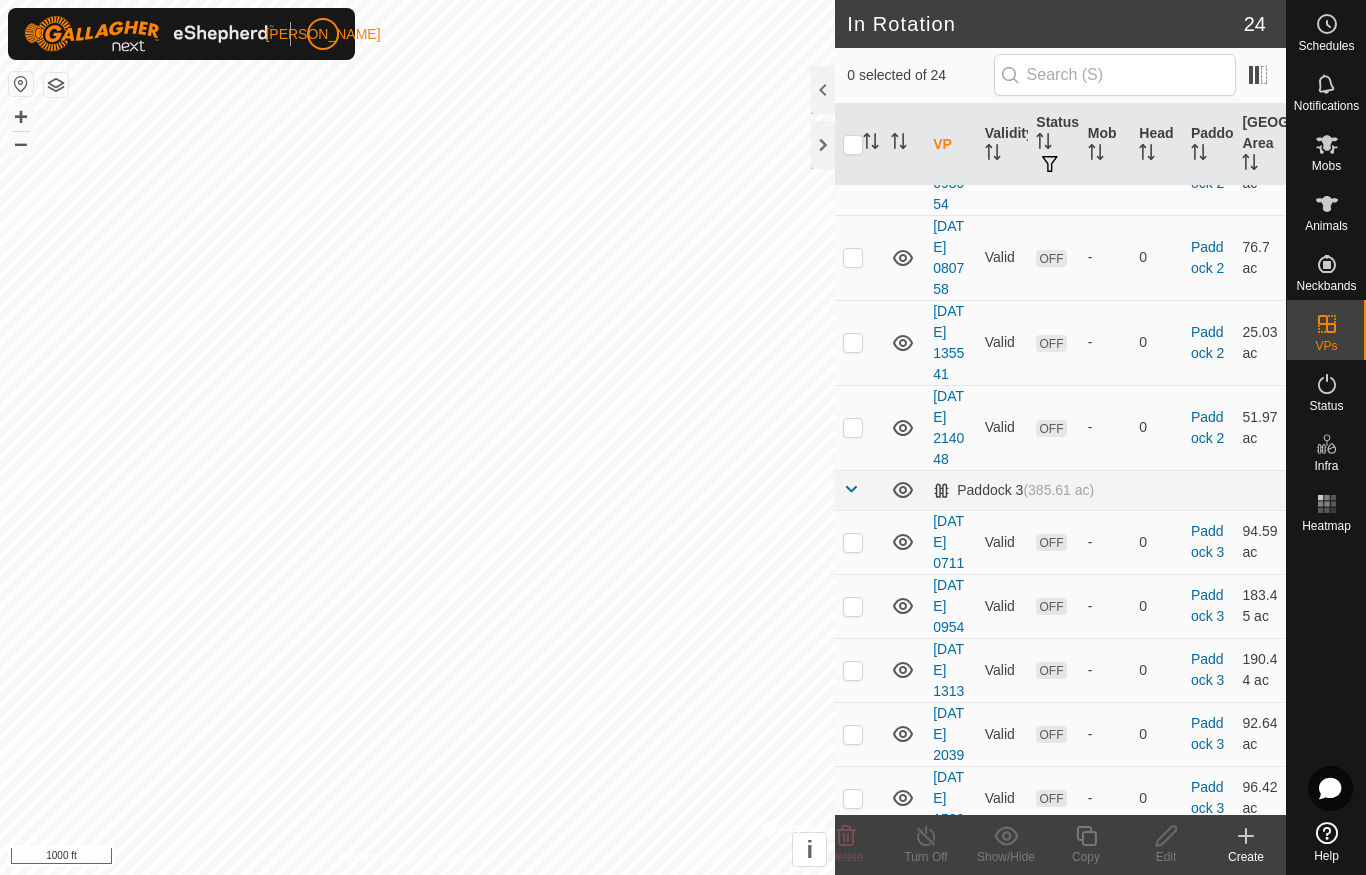 scroll, scrollTop: 1118, scrollLeft: 0, axis: vertical 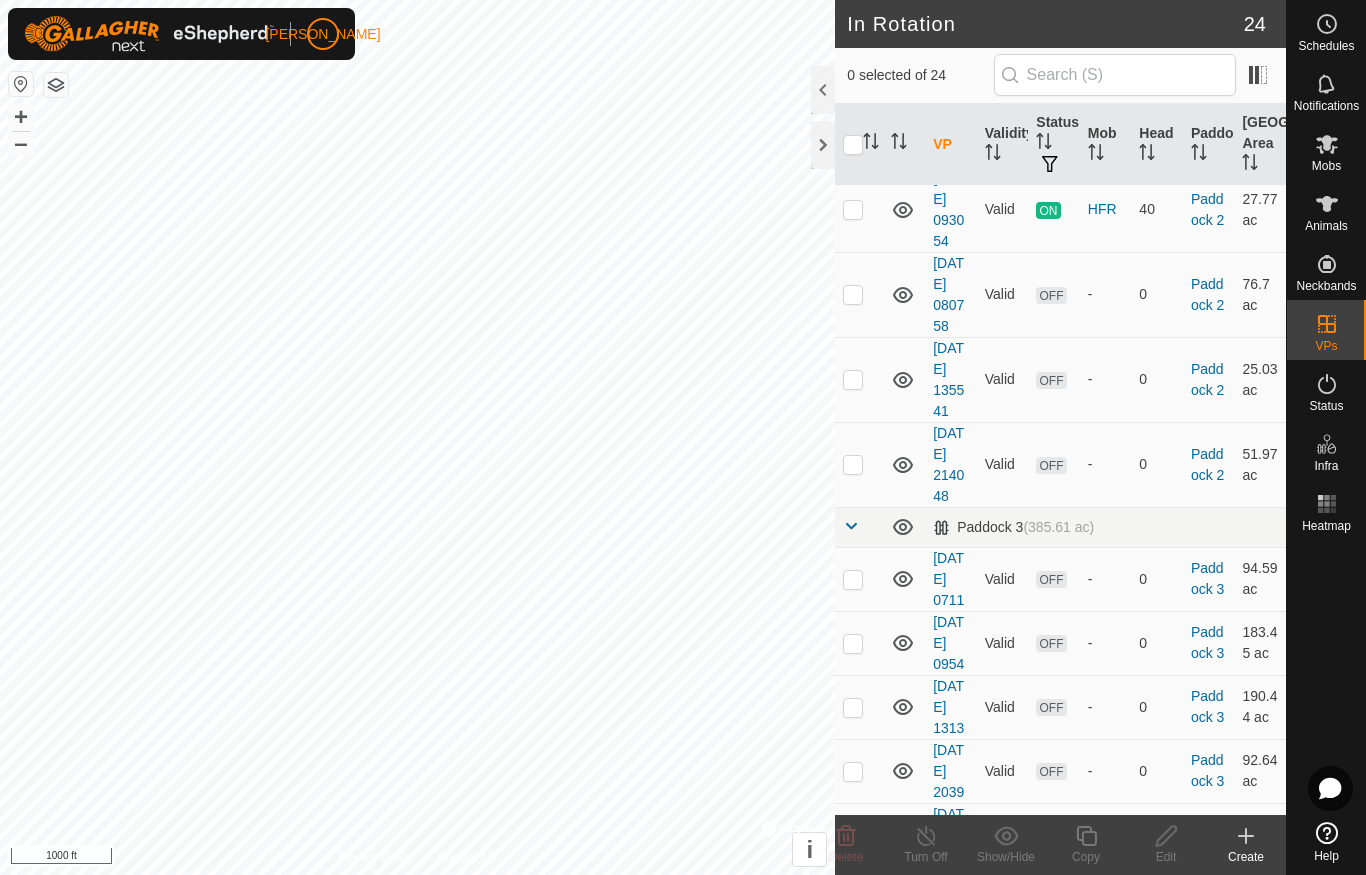 click at bounding box center [853, 294] 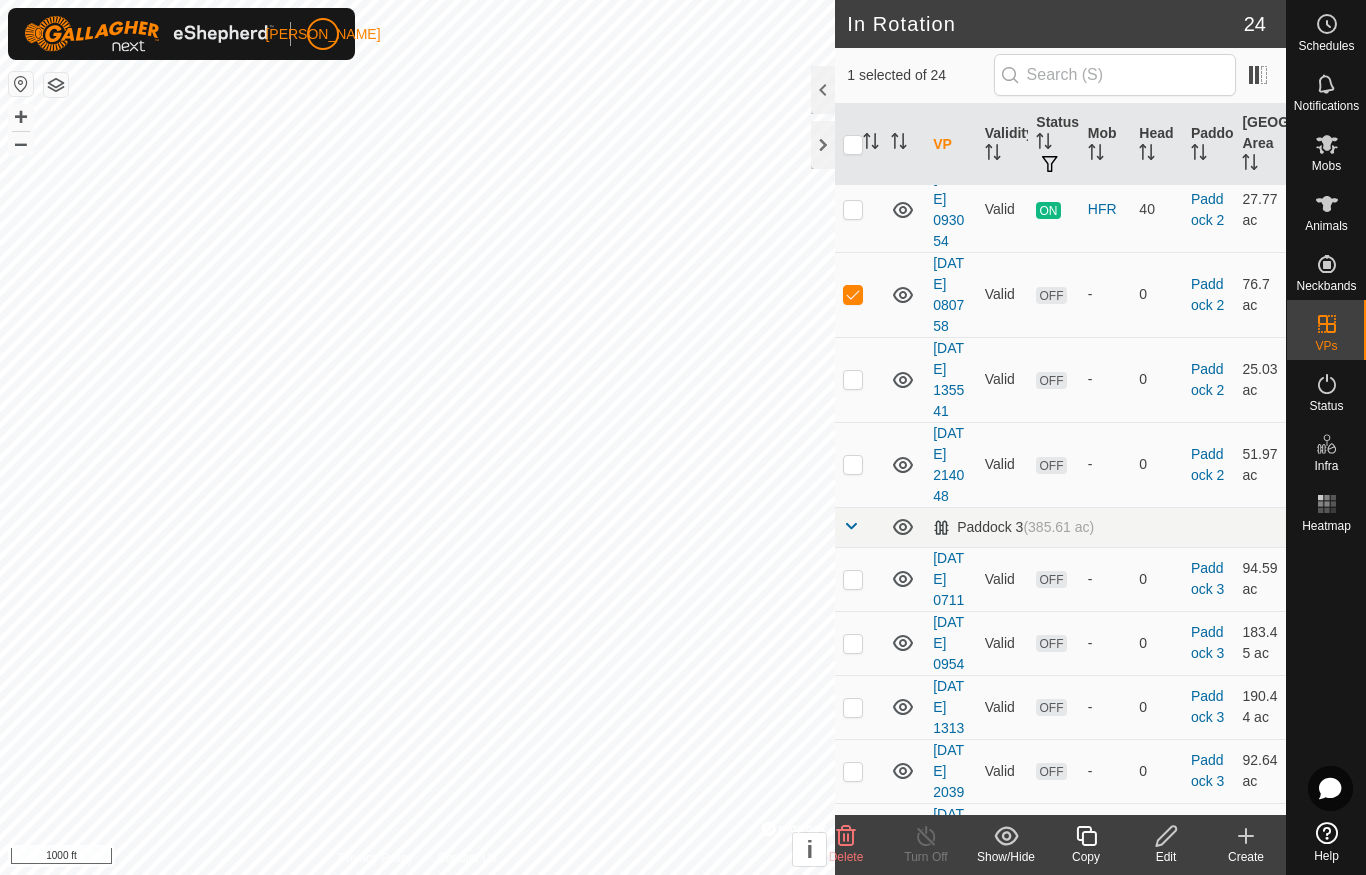 click at bounding box center [859, 294] 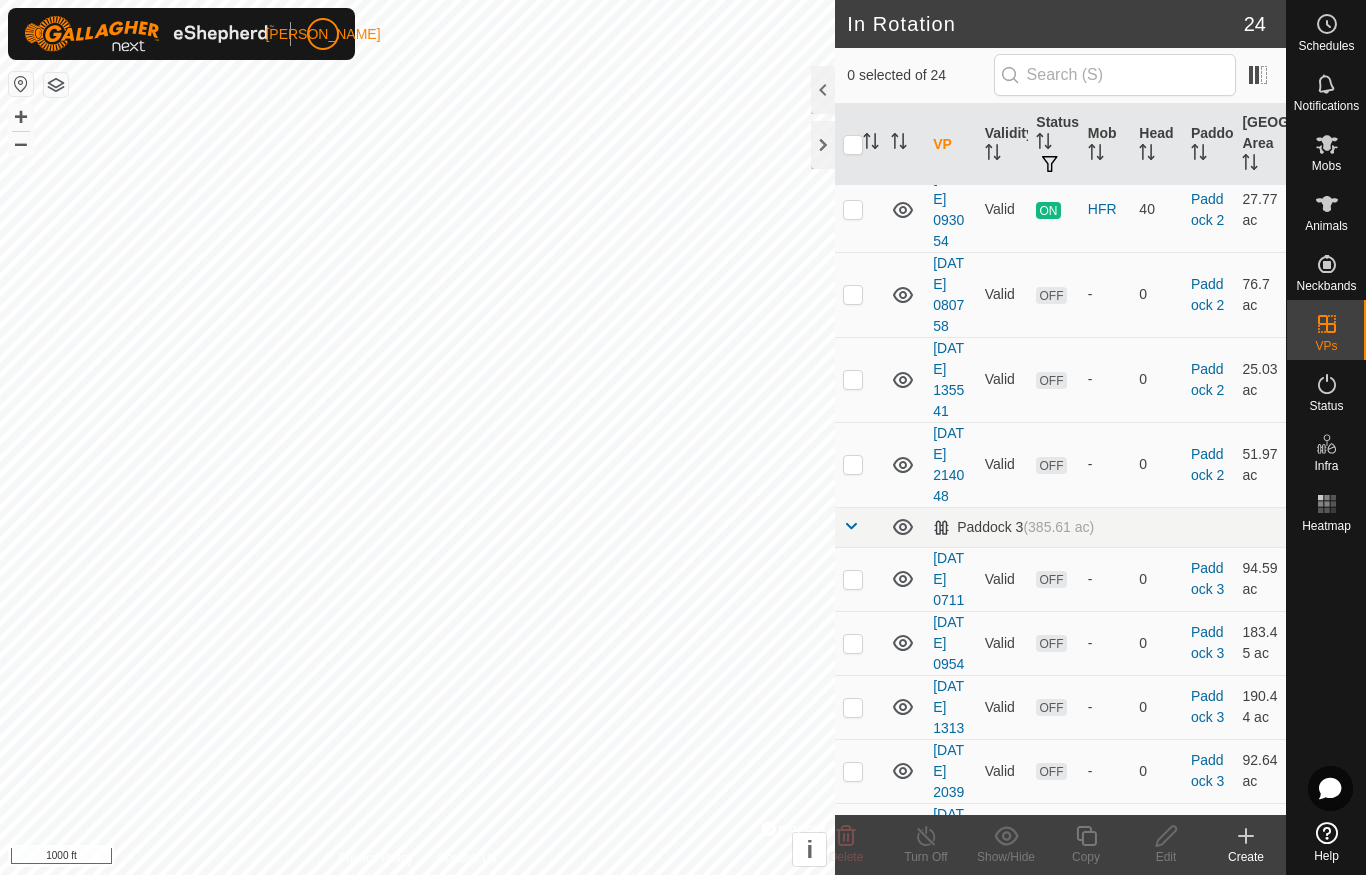 click at bounding box center (853, 379) 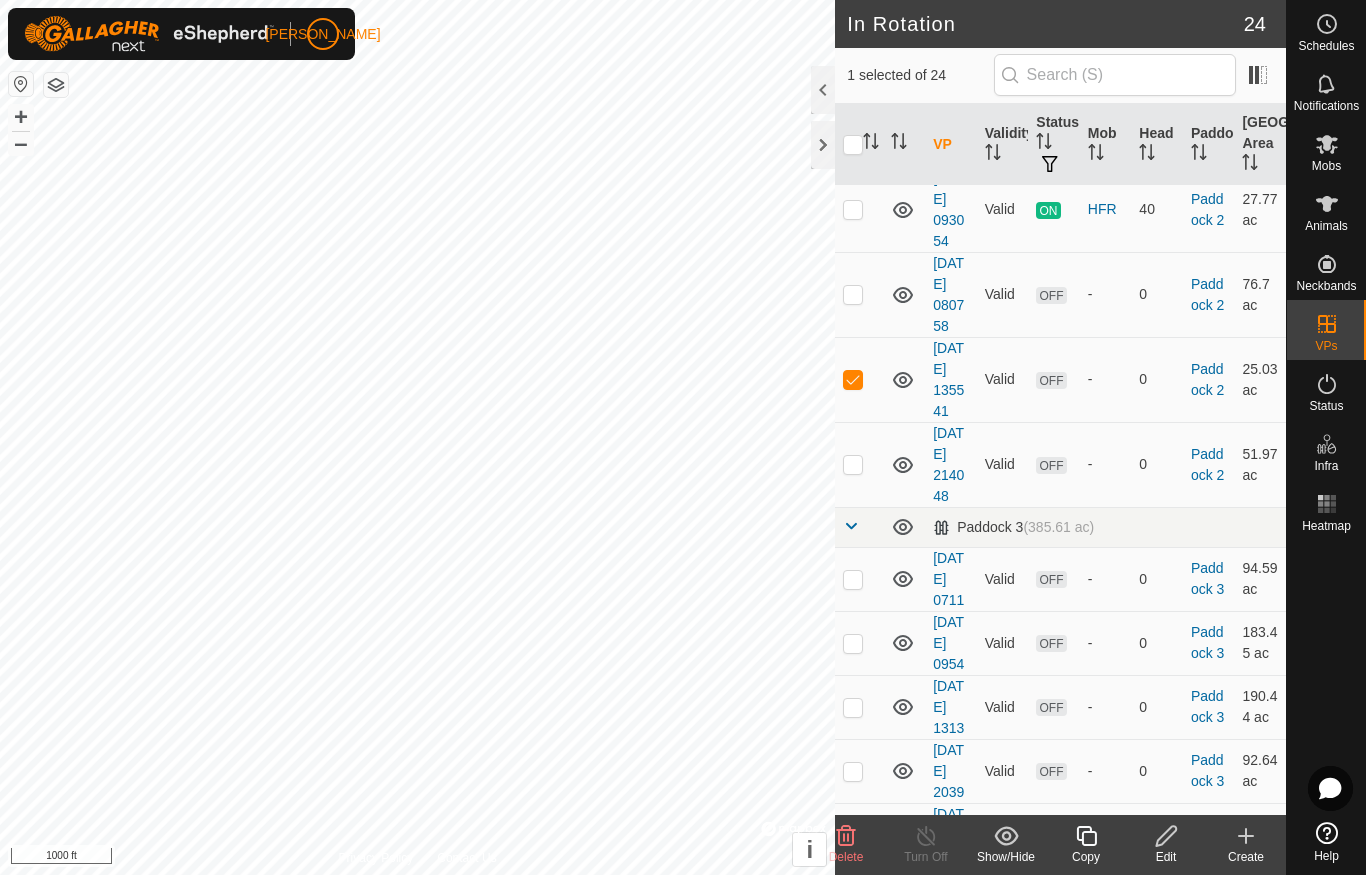 click at bounding box center [853, 379] 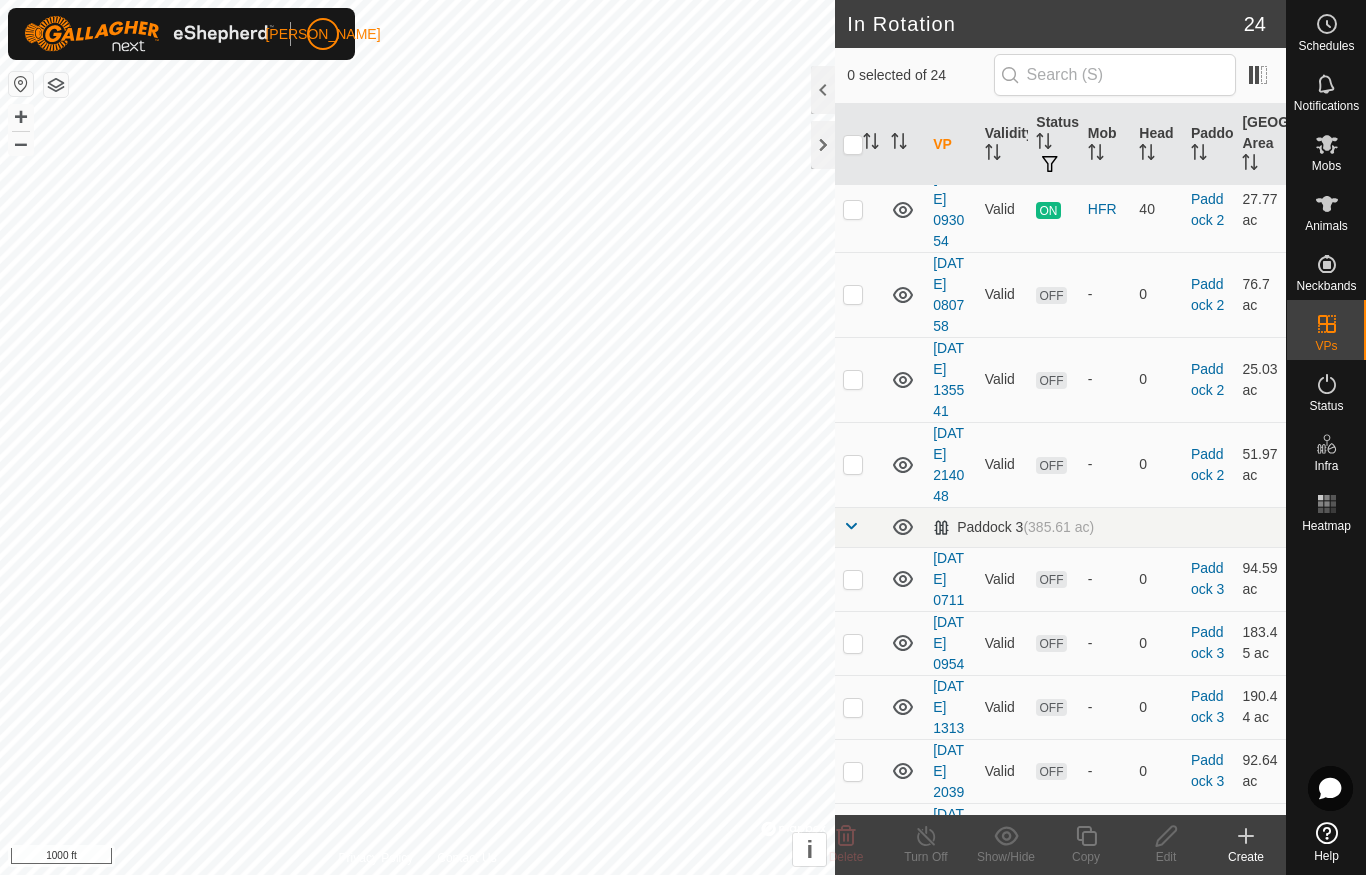 click at bounding box center (853, 464) 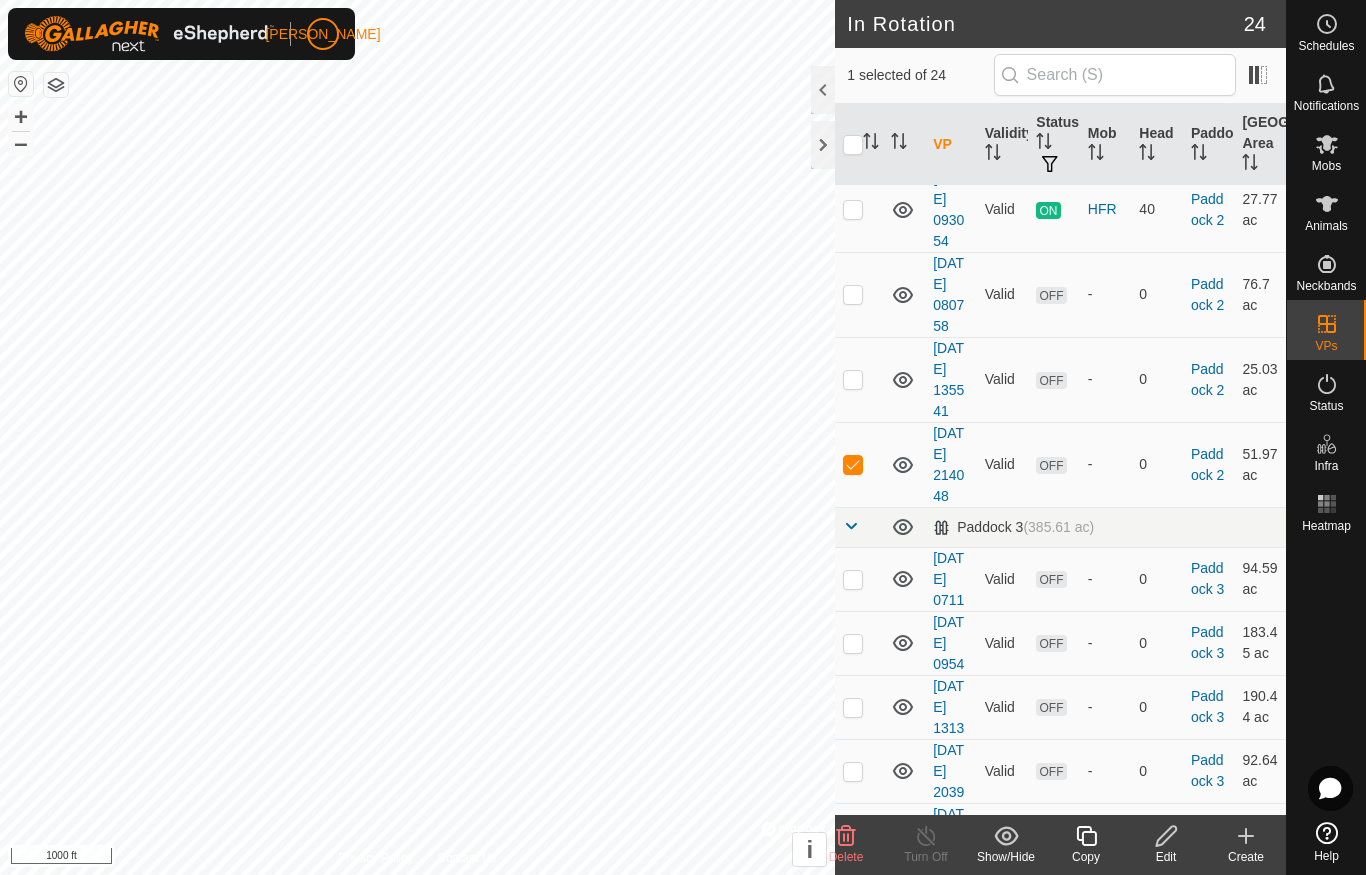 click at bounding box center [853, 464] 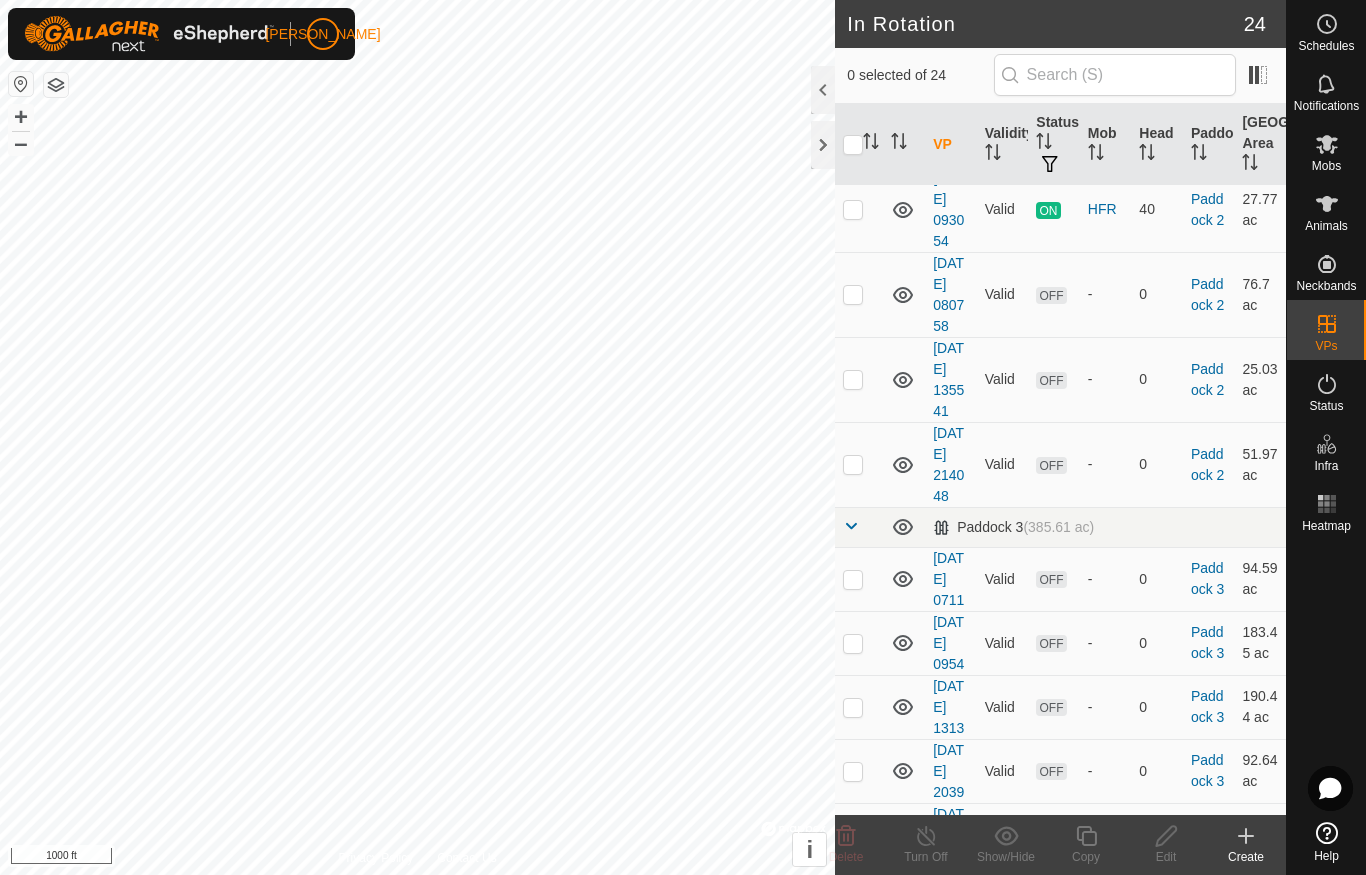 checkbox on "false" 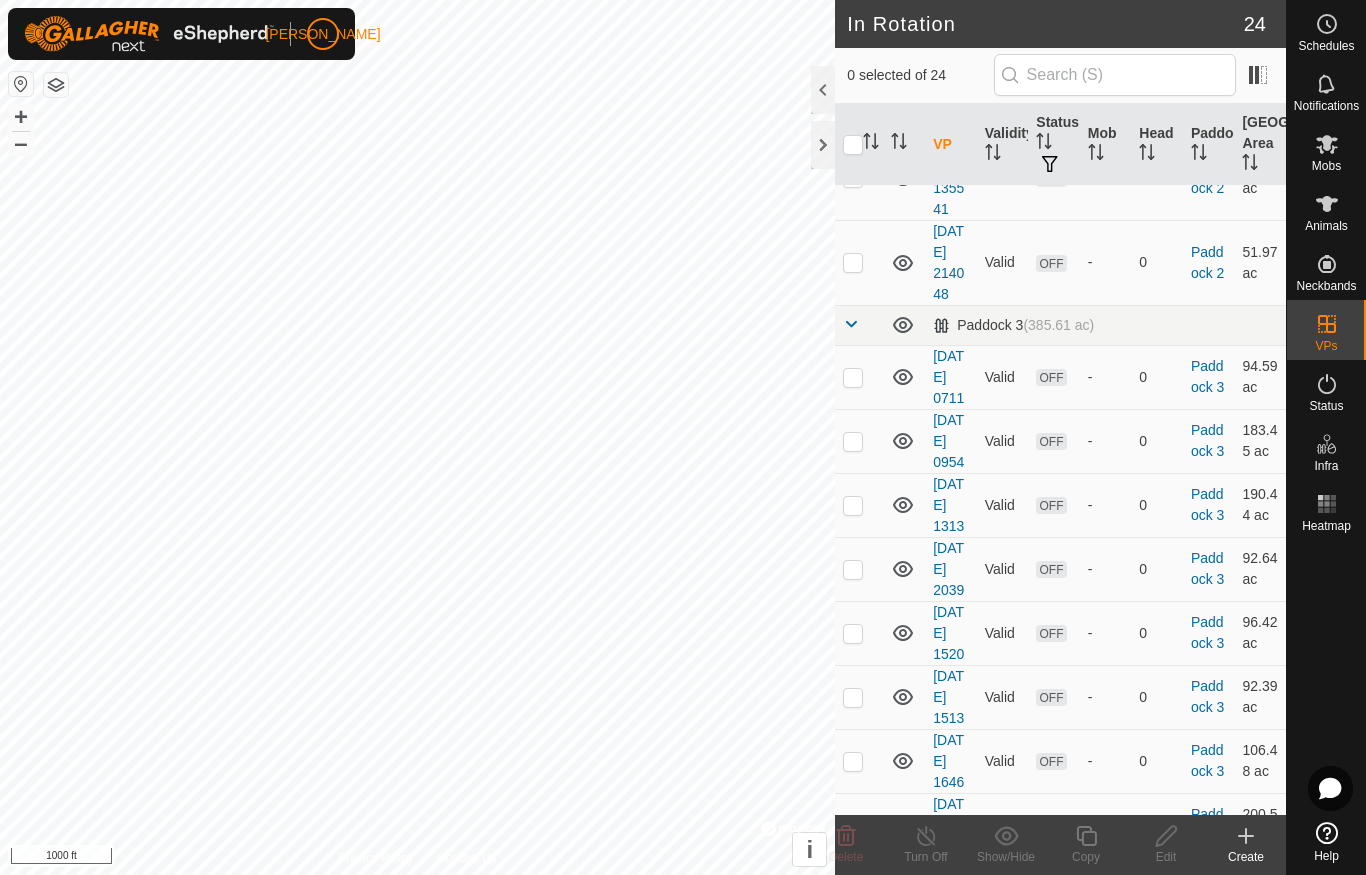 scroll, scrollTop: 1340, scrollLeft: 0, axis: vertical 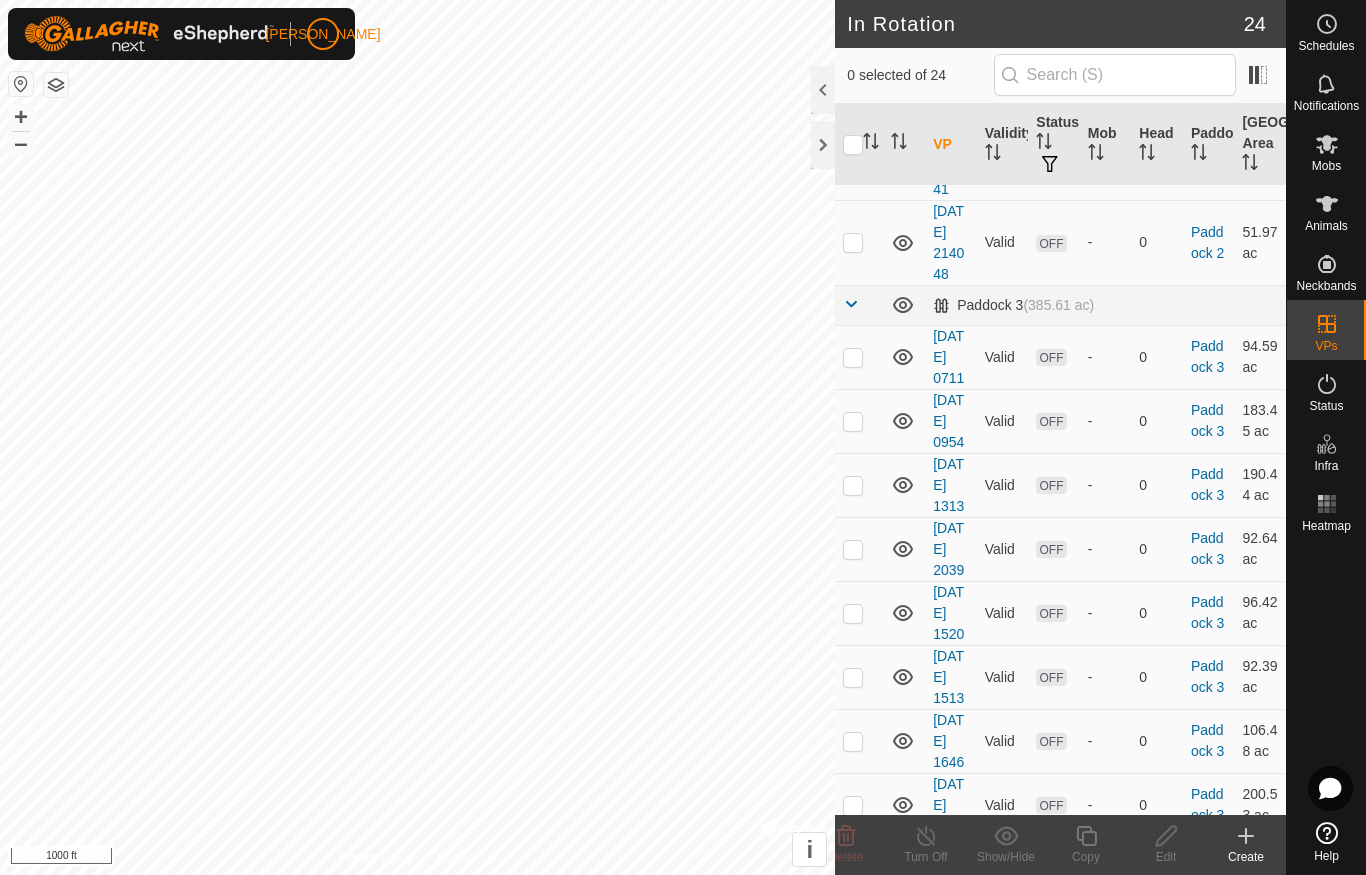 click at bounding box center (859, 357) 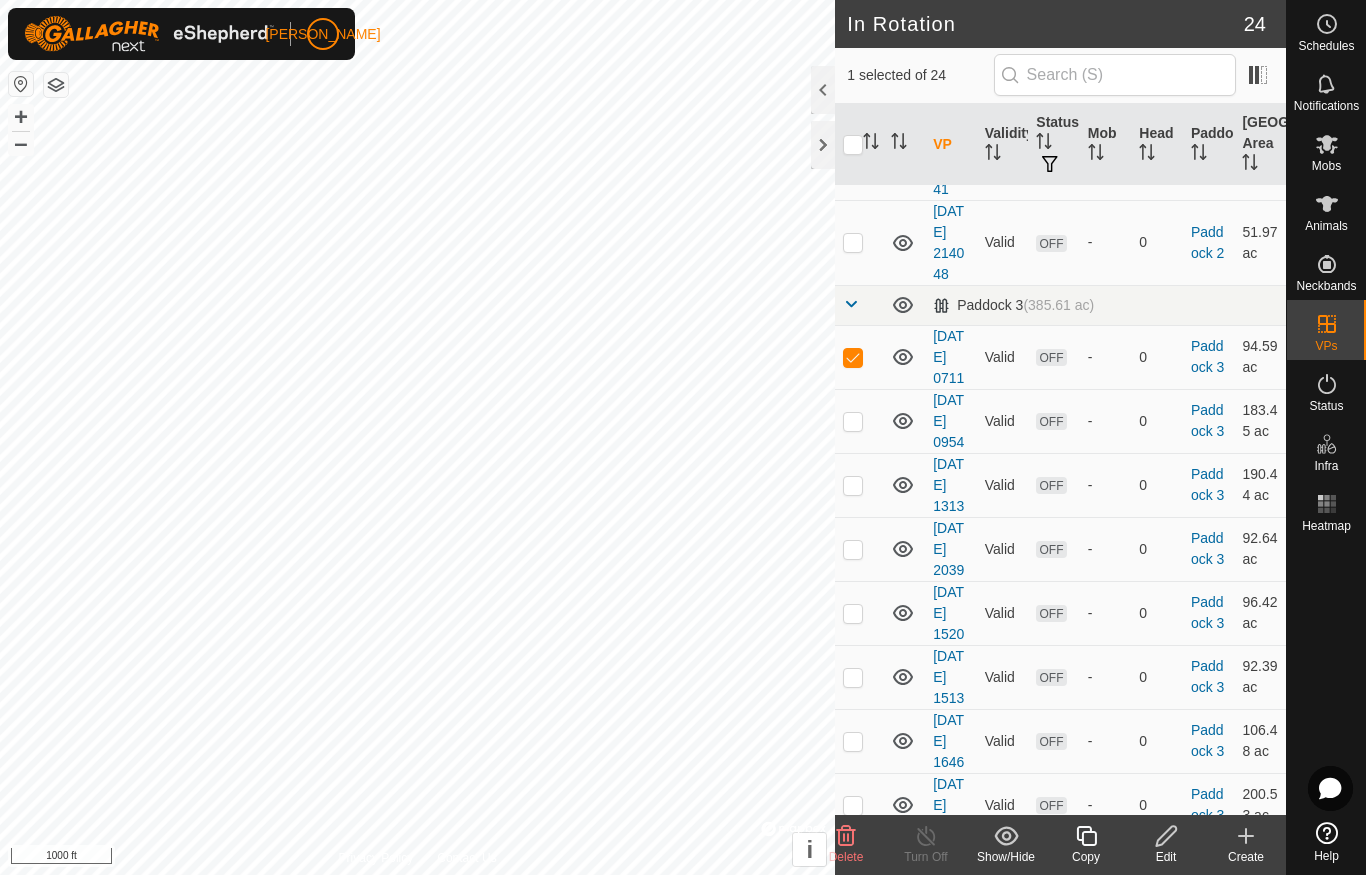 click at bounding box center [853, 357] 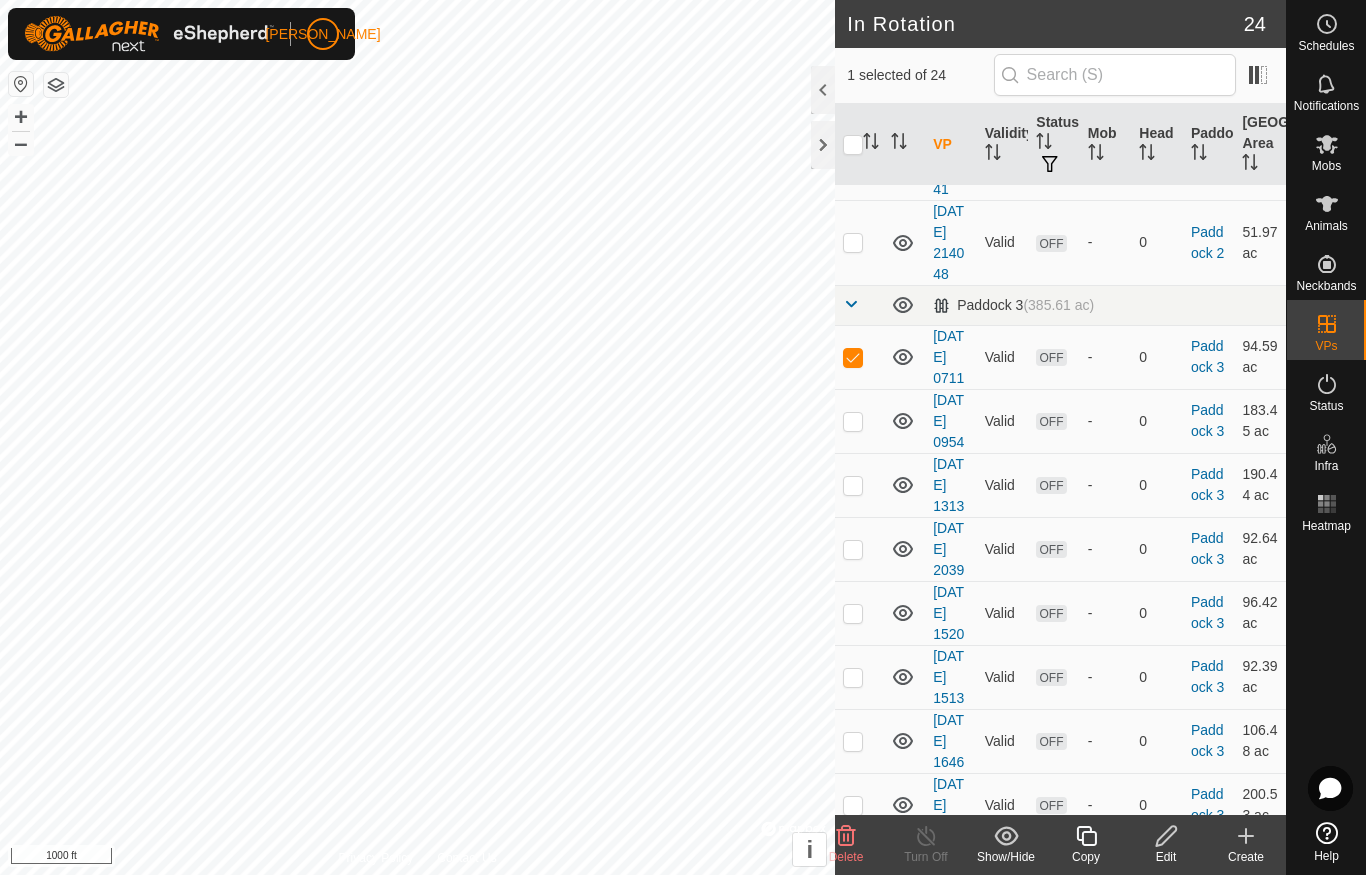 checkbox on "false" 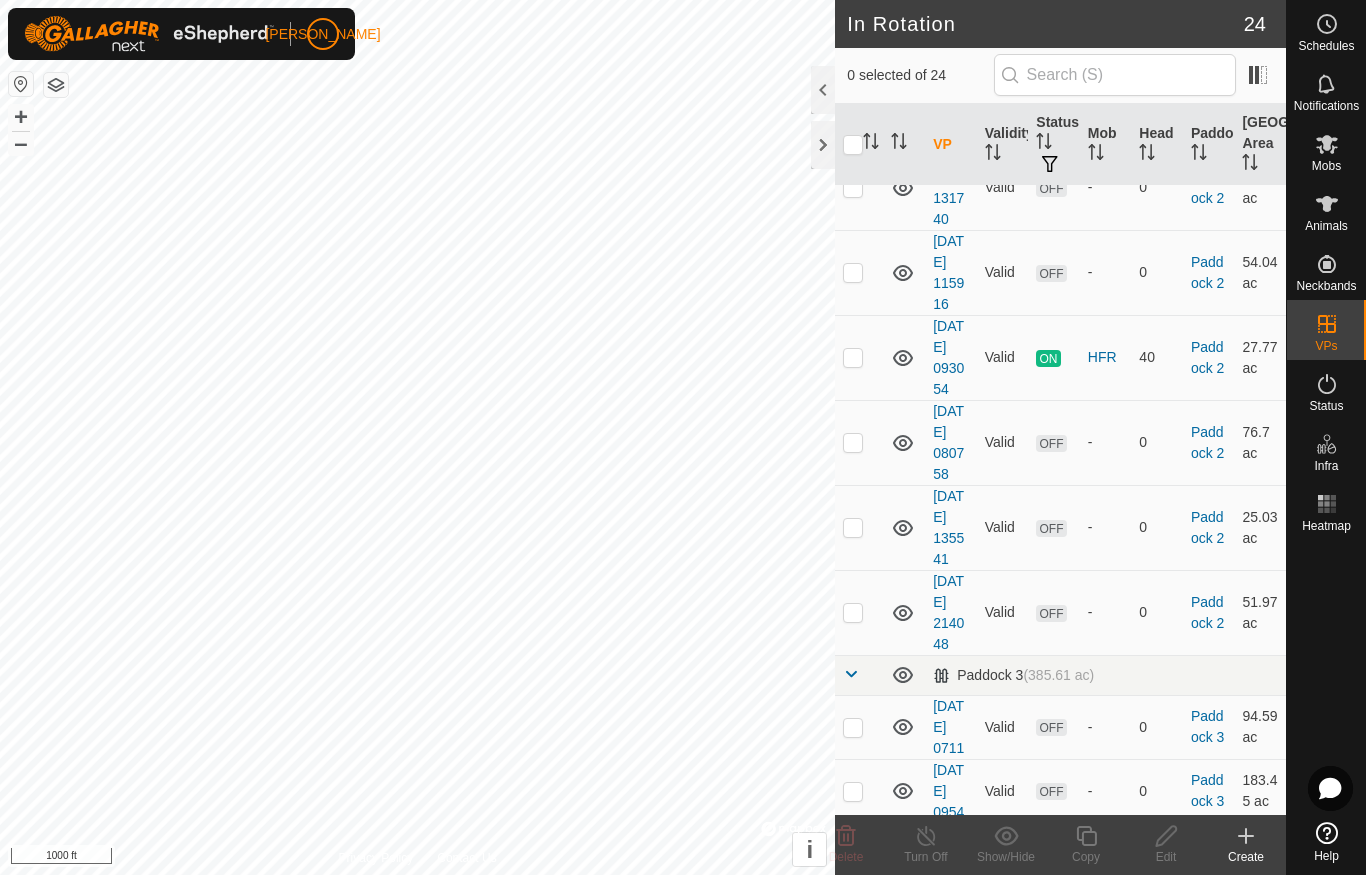 scroll, scrollTop: 939, scrollLeft: 0, axis: vertical 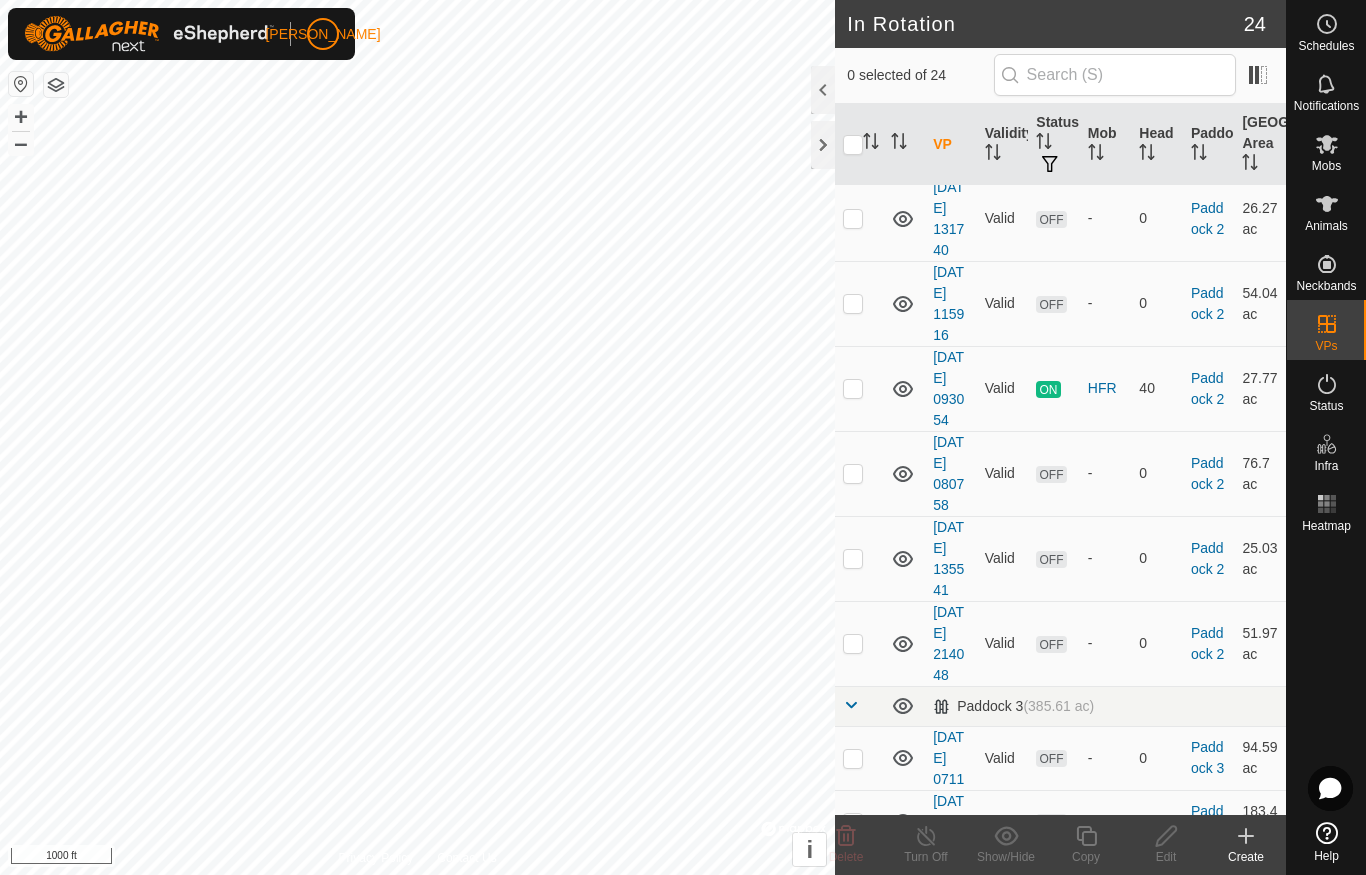 click at bounding box center [859, 218] 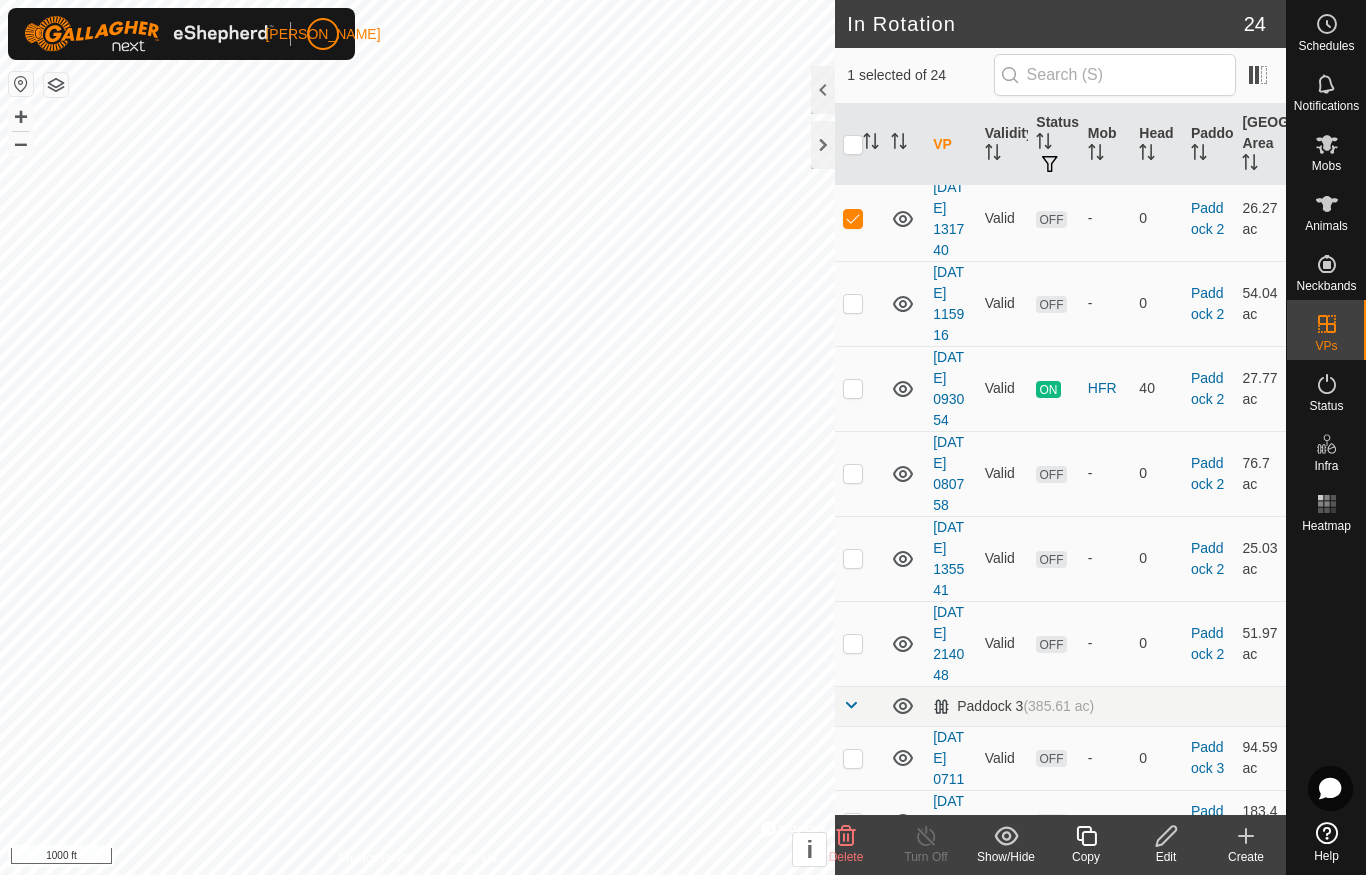 click at bounding box center (859, 218) 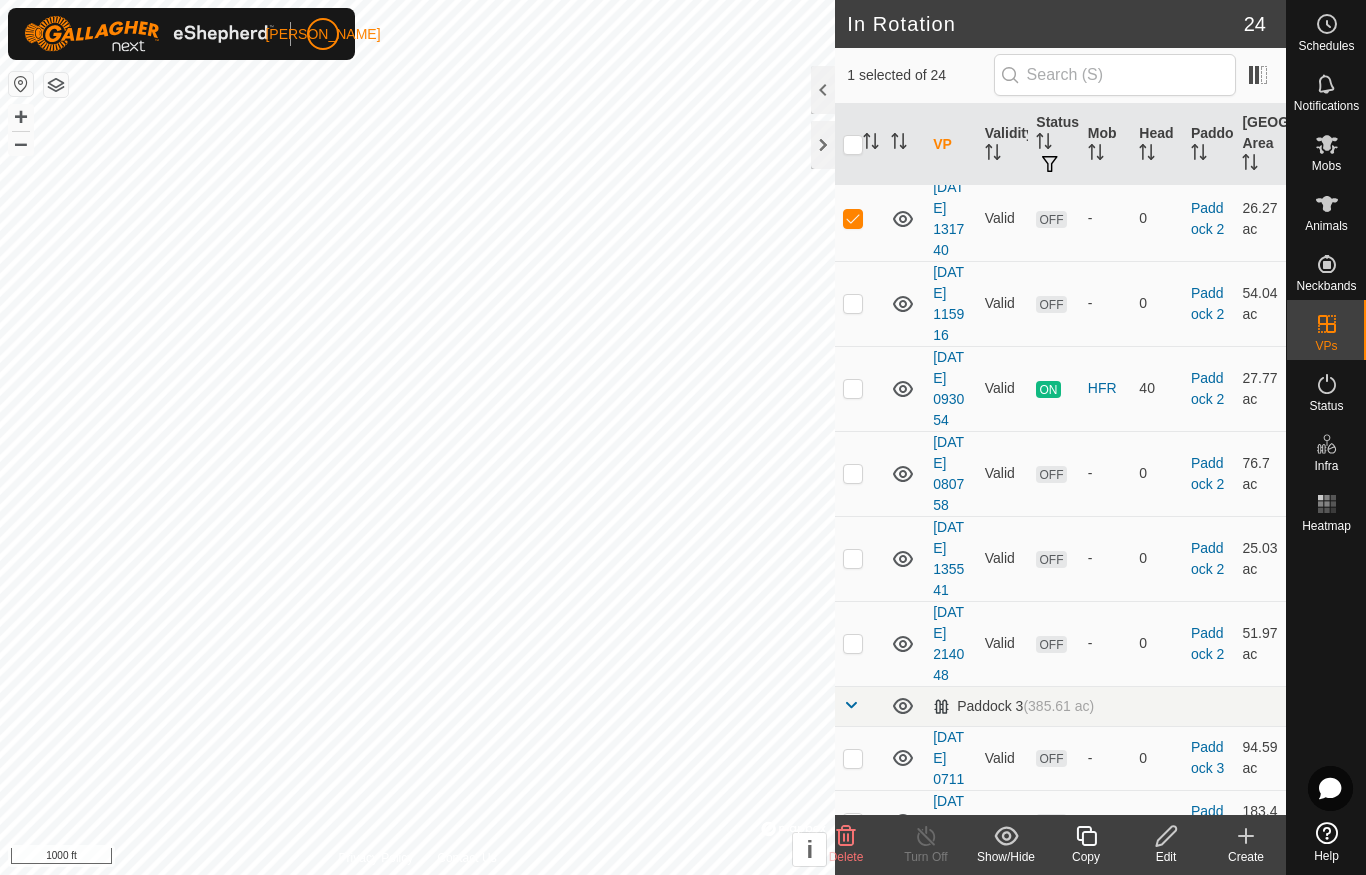 checkbox on "false" 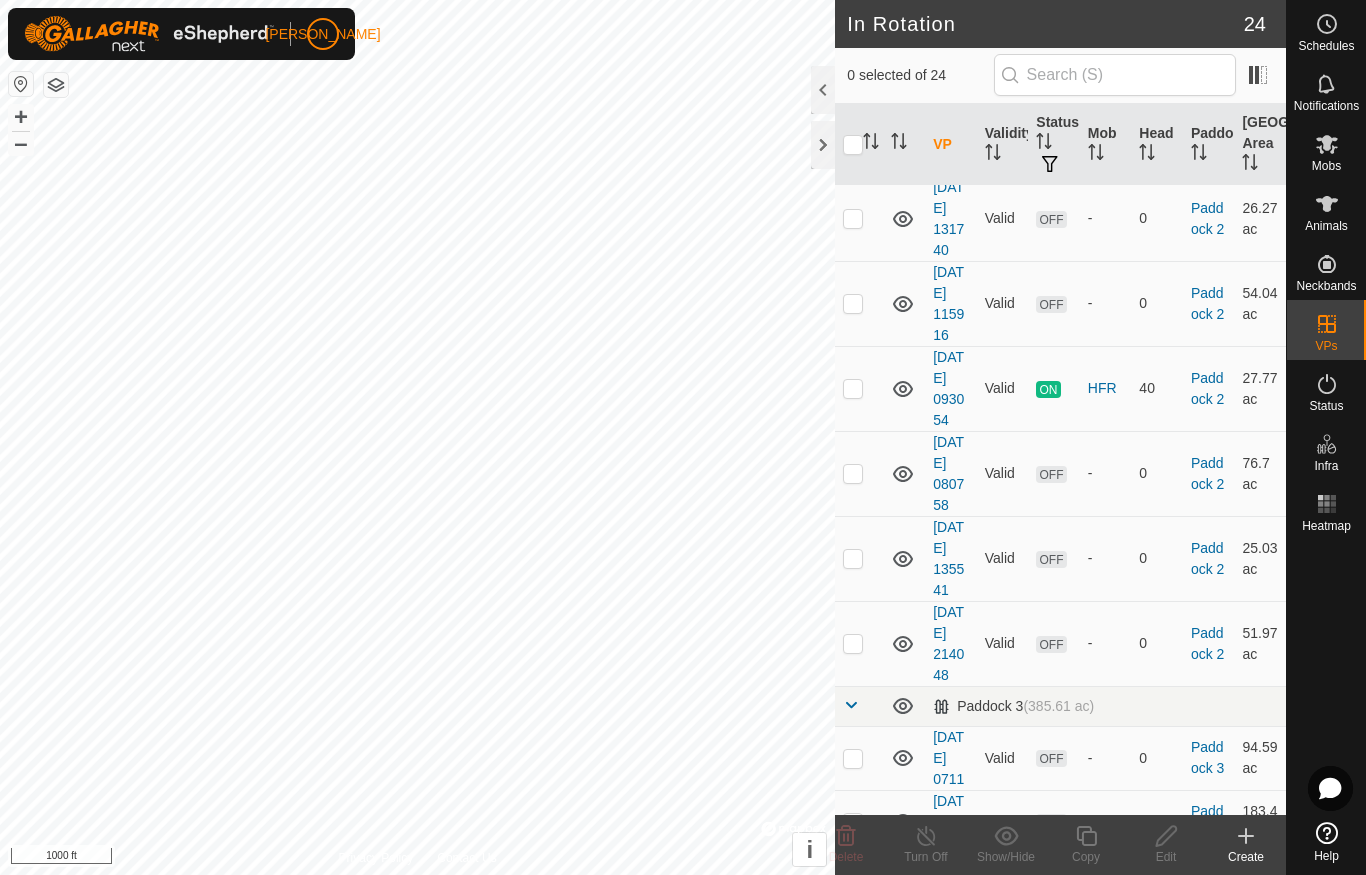 click at bounding box center (853, 388) 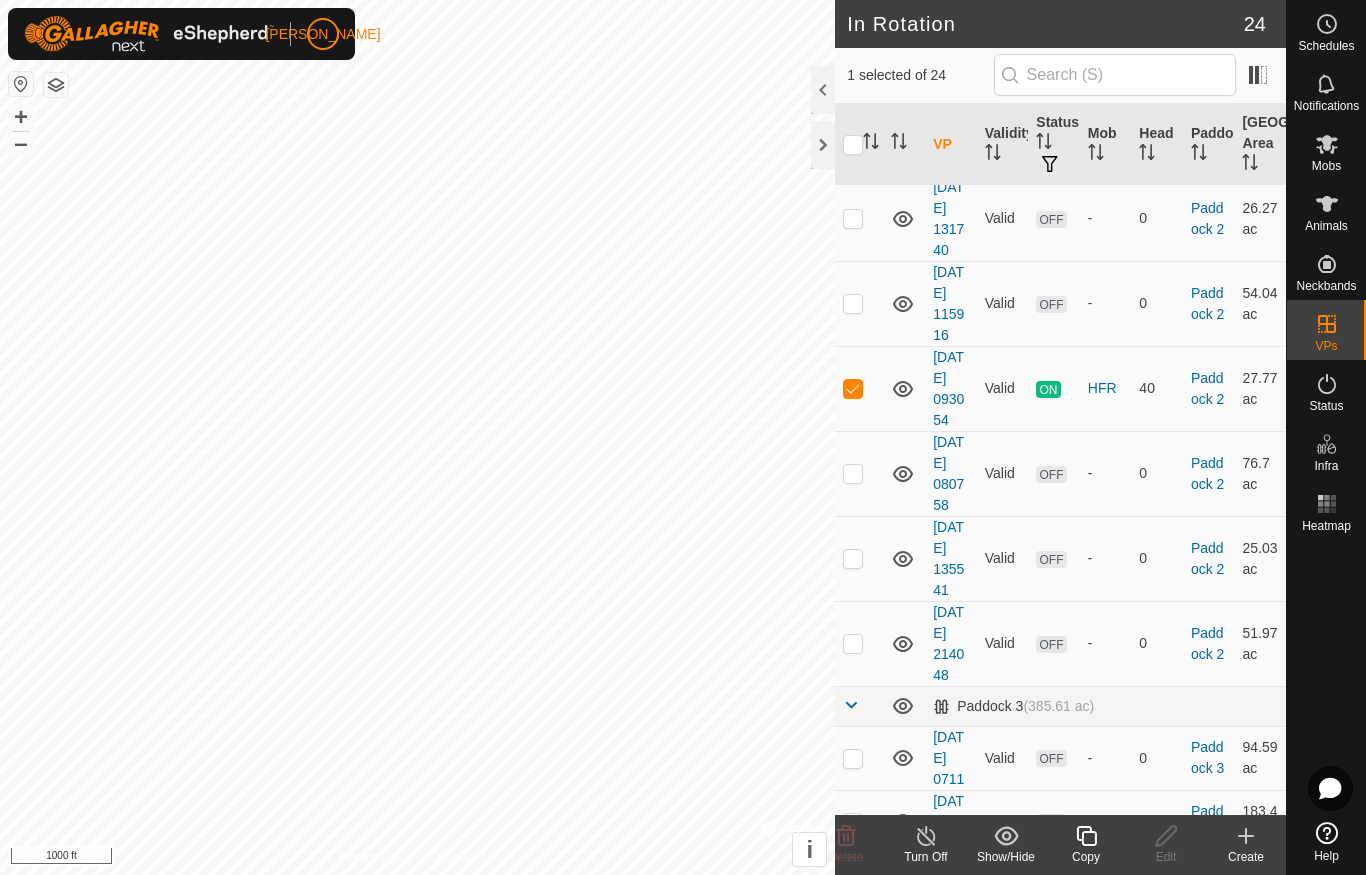 click 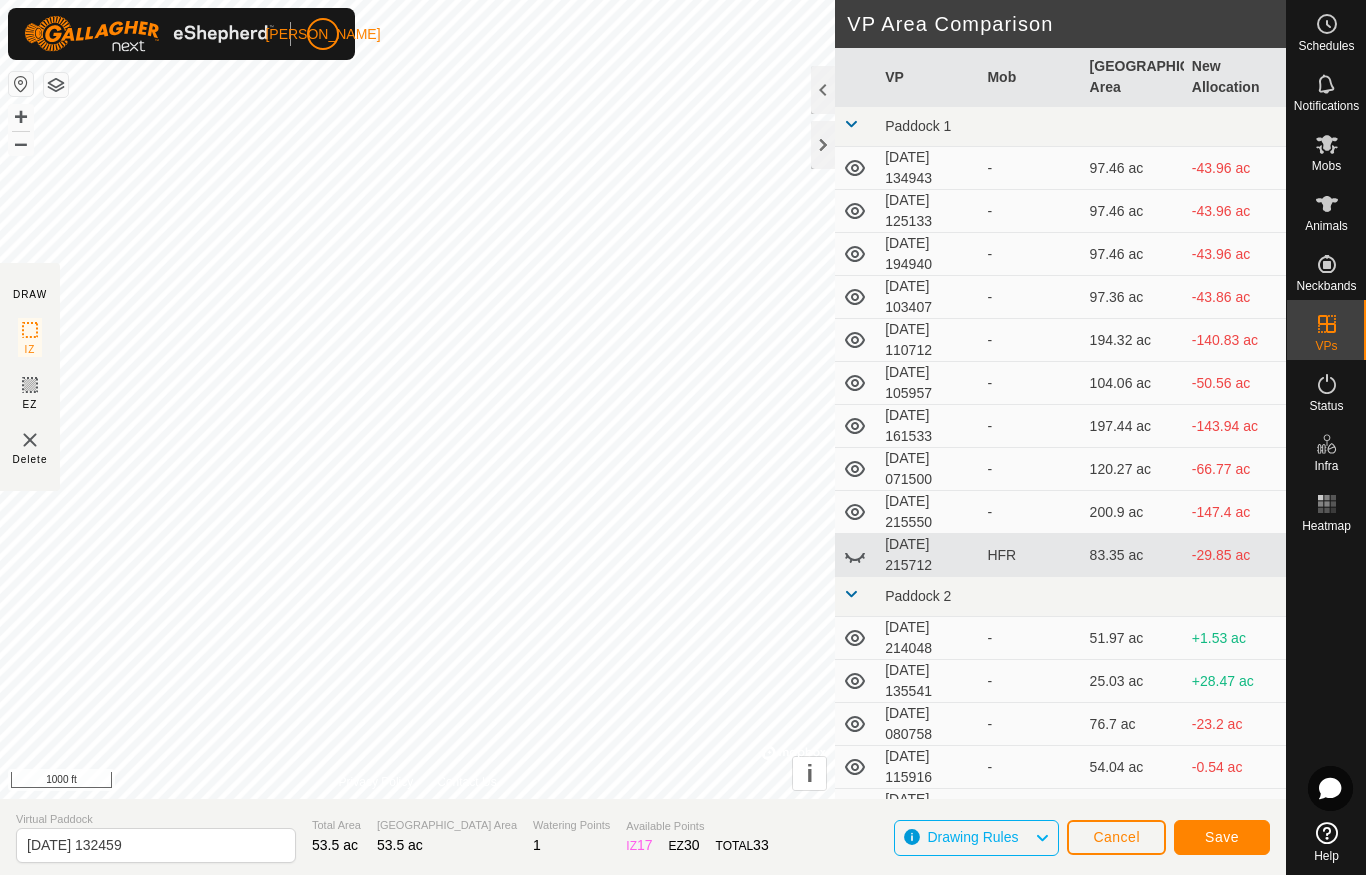 click on "Save" 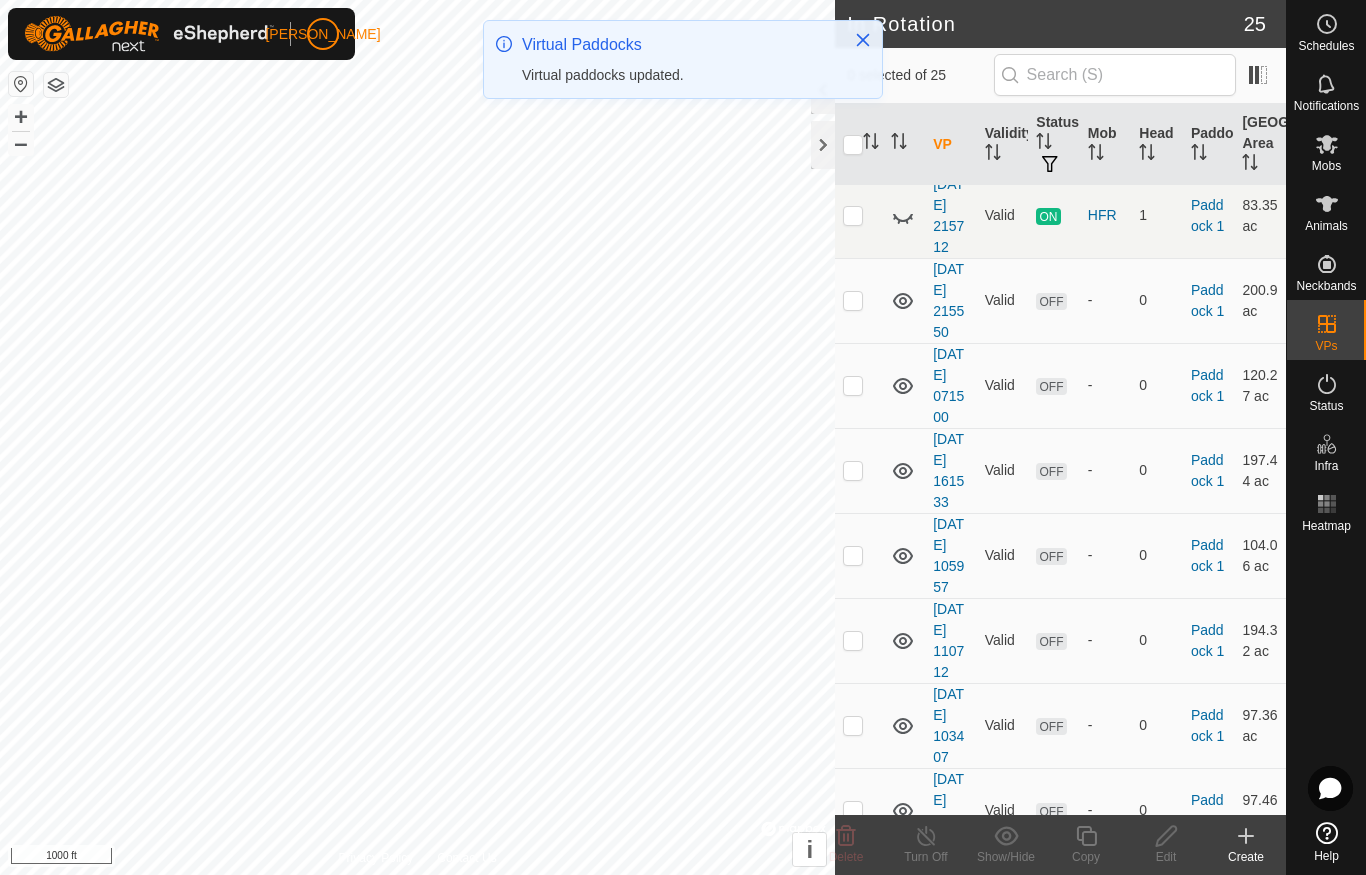 scroll, scrollTop: 108, scrollLeft: 0, axis: vertical 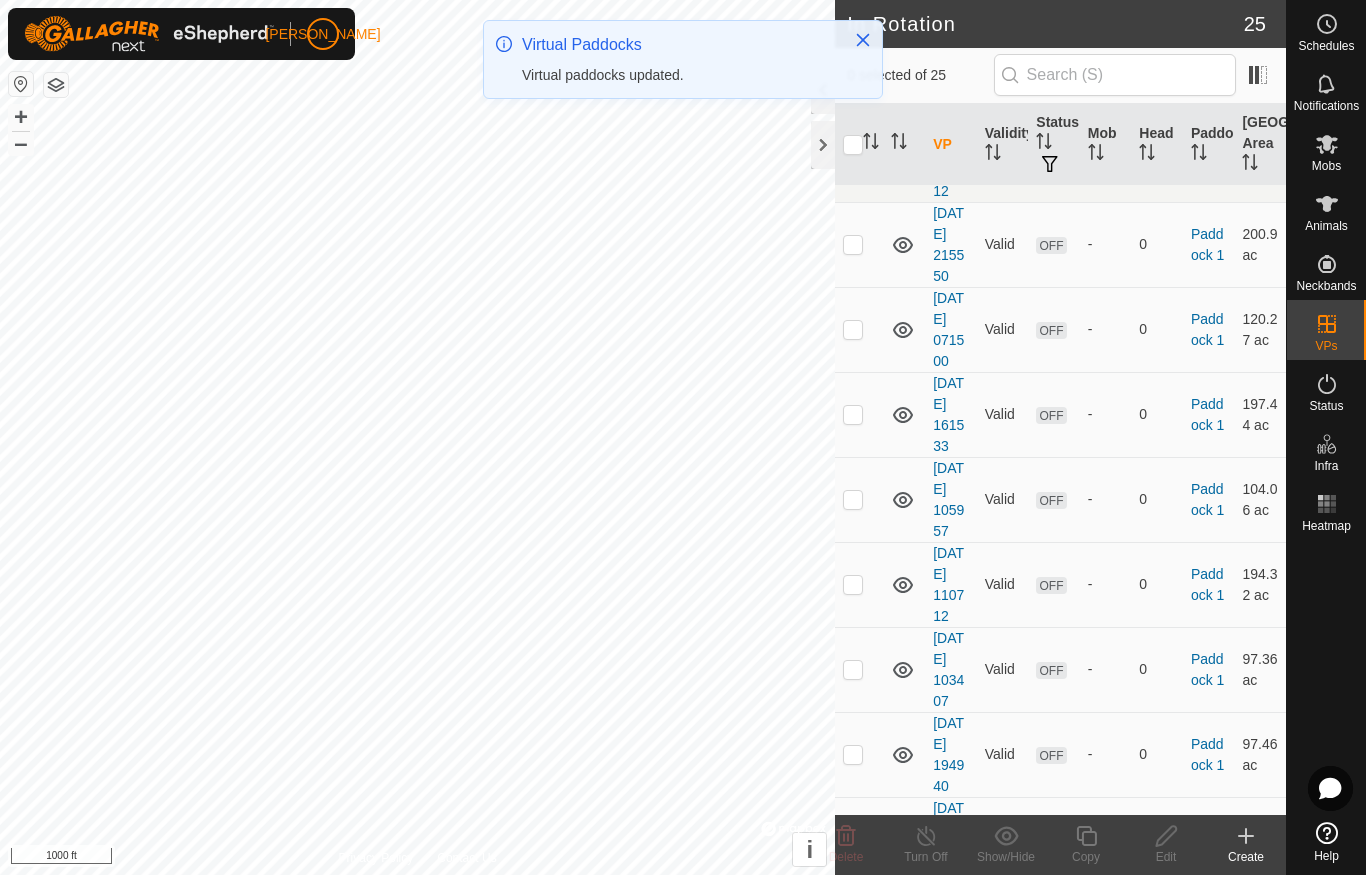 click at bounding box center (859, 584) 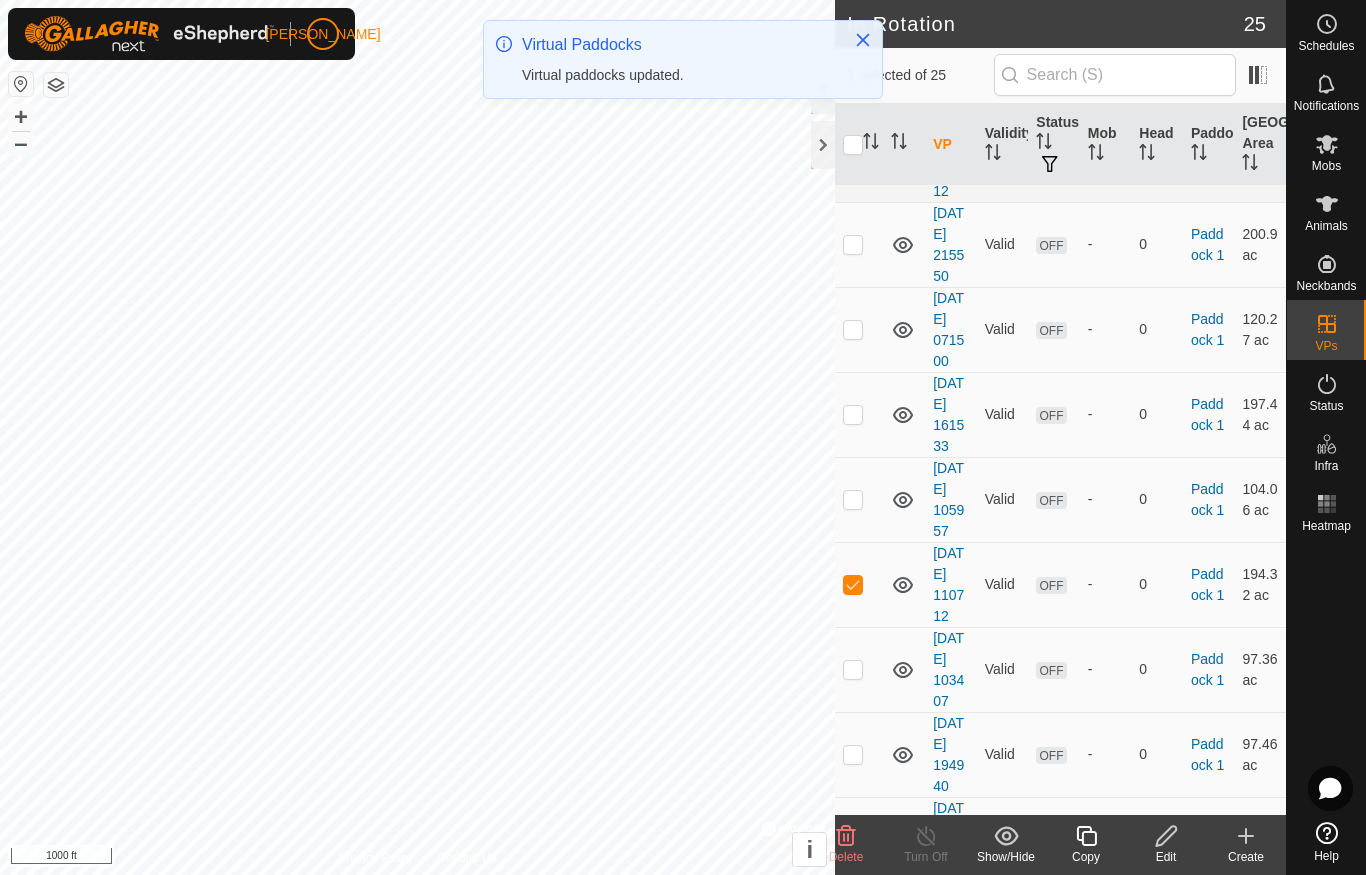 click at bounding box center [859, 584] 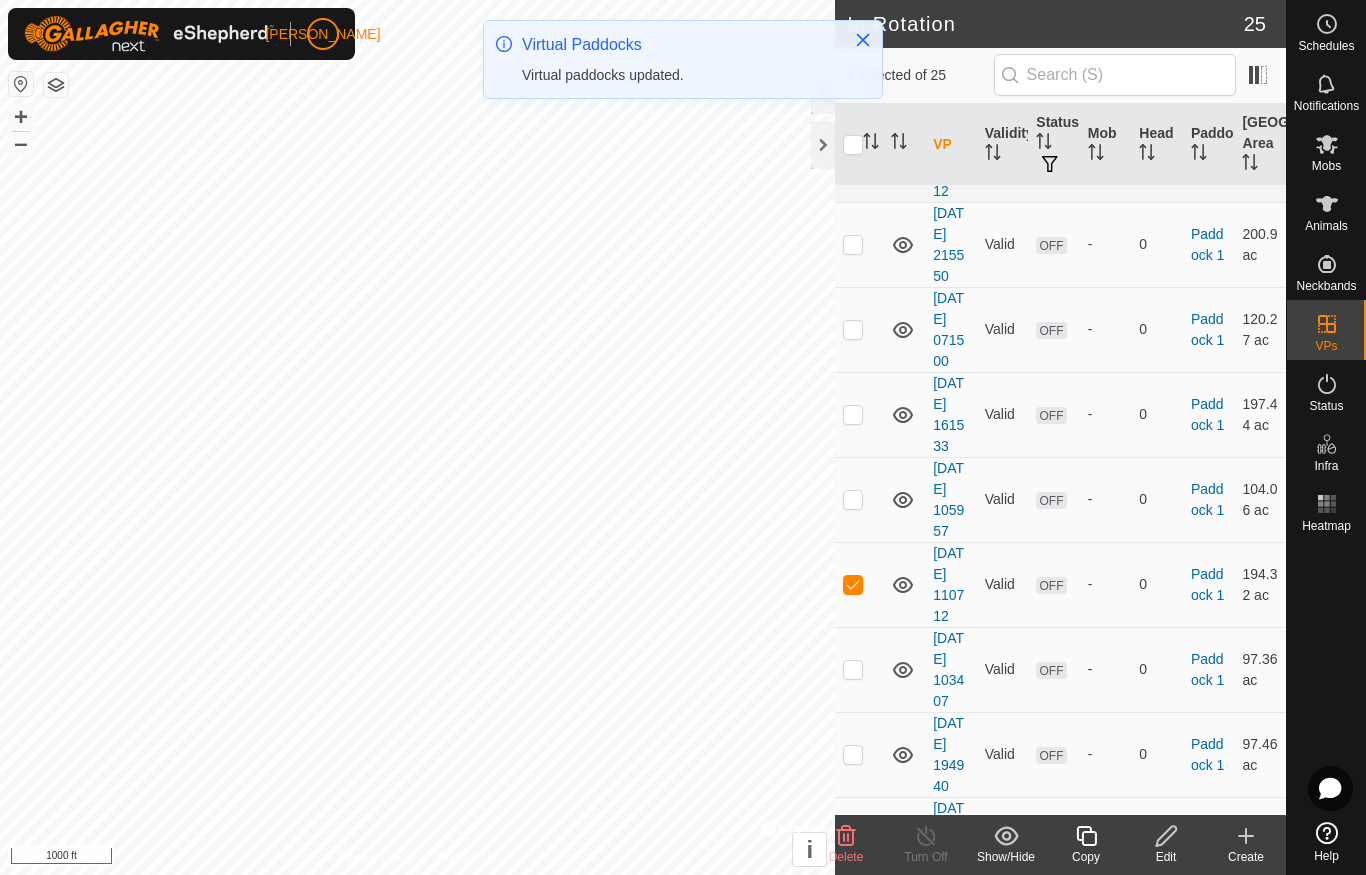 checkbox on "false" 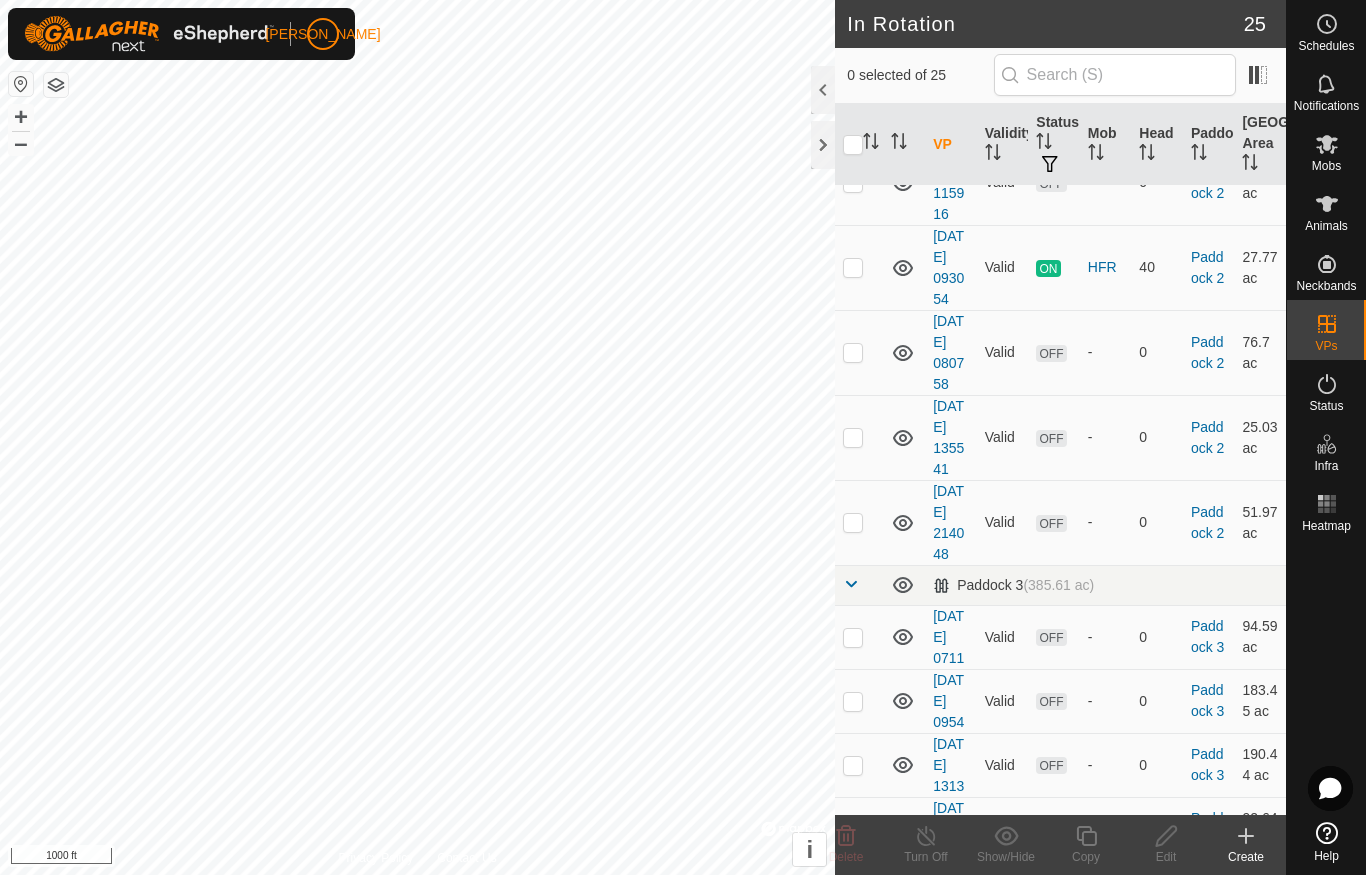 scroll, scrollTop: 1146, scrollLeft: 0, axis: vertical 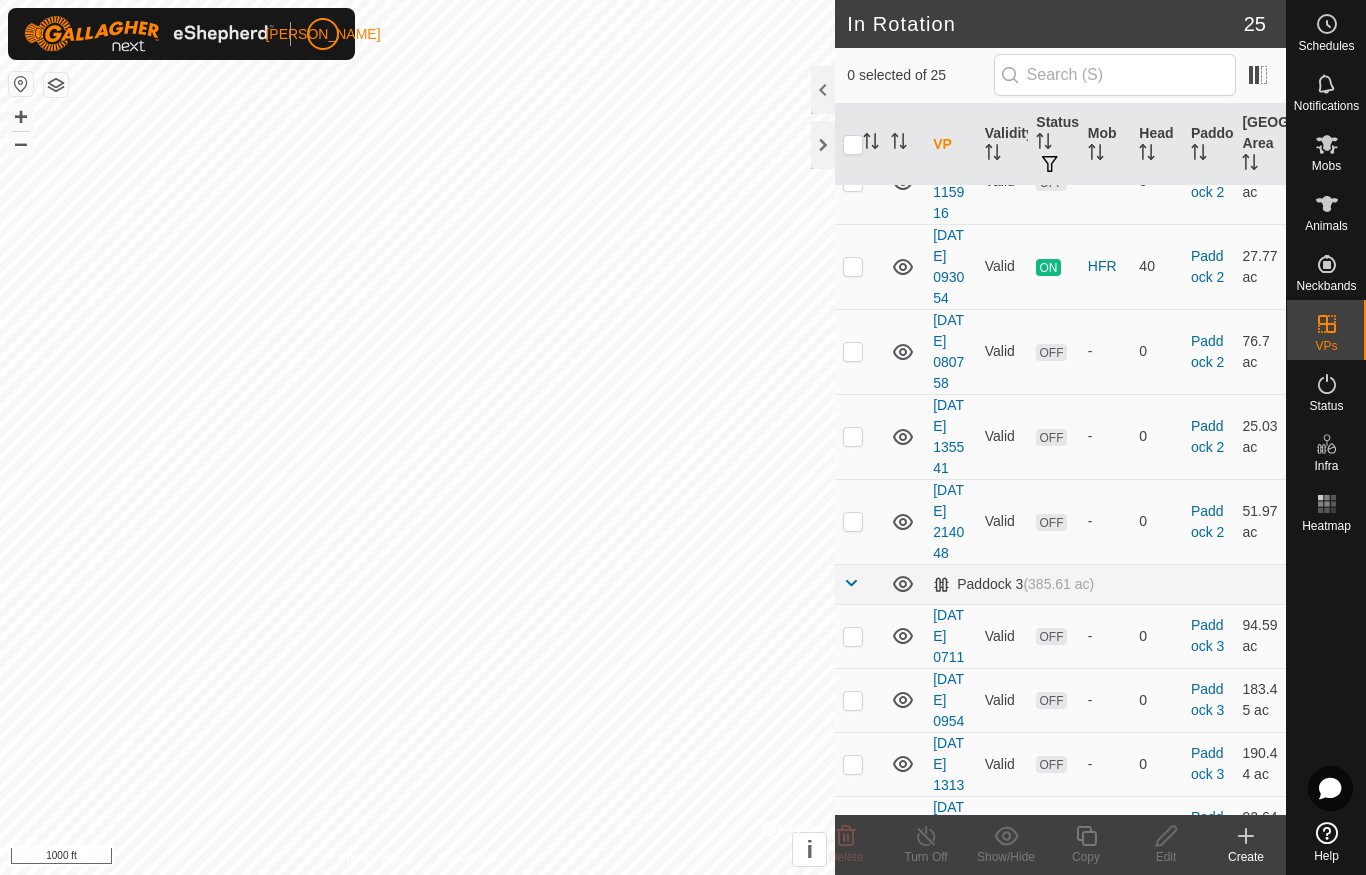 click at bounding box center [853, 351] 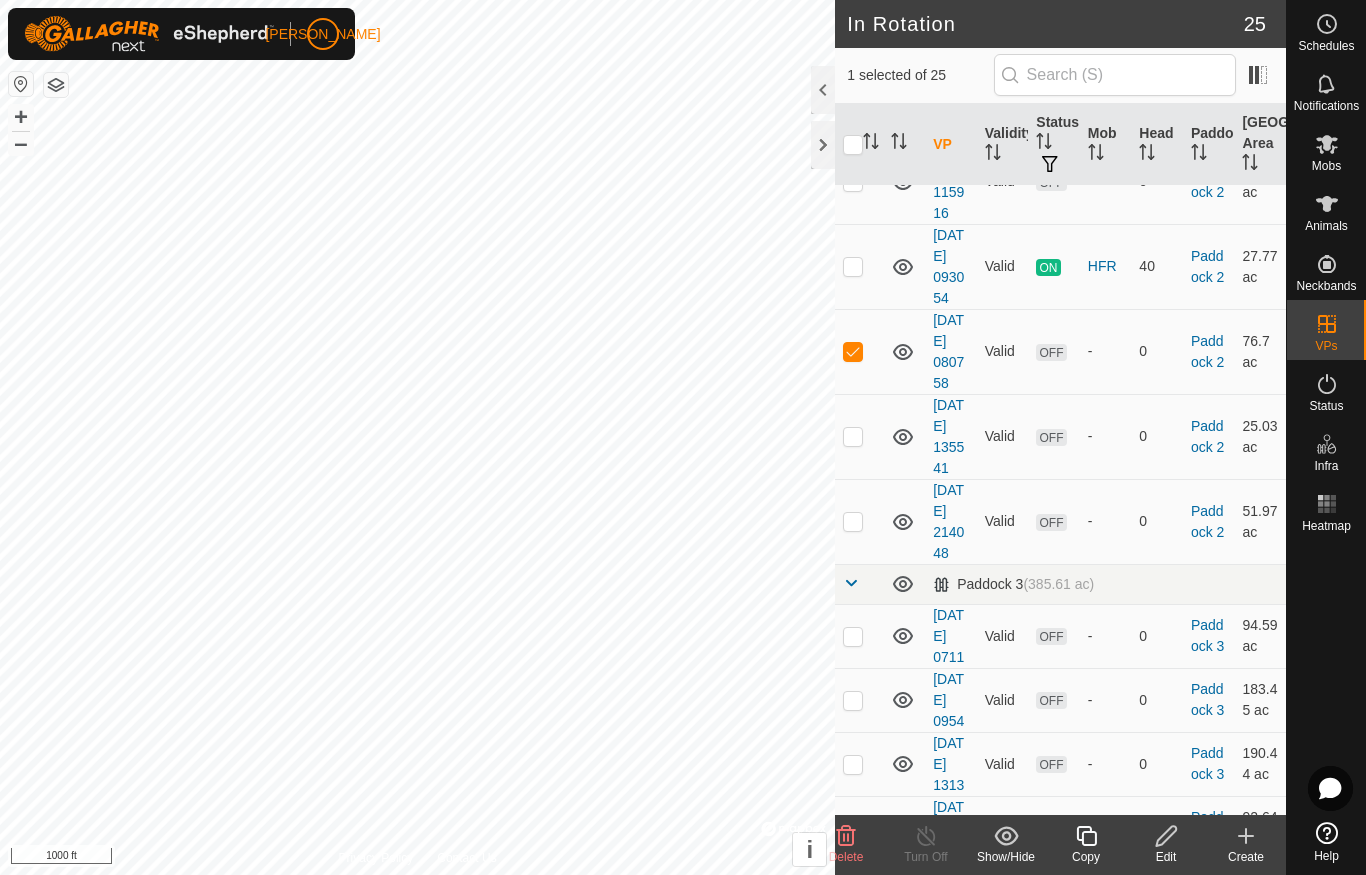 click at bounding box center (853, 351) 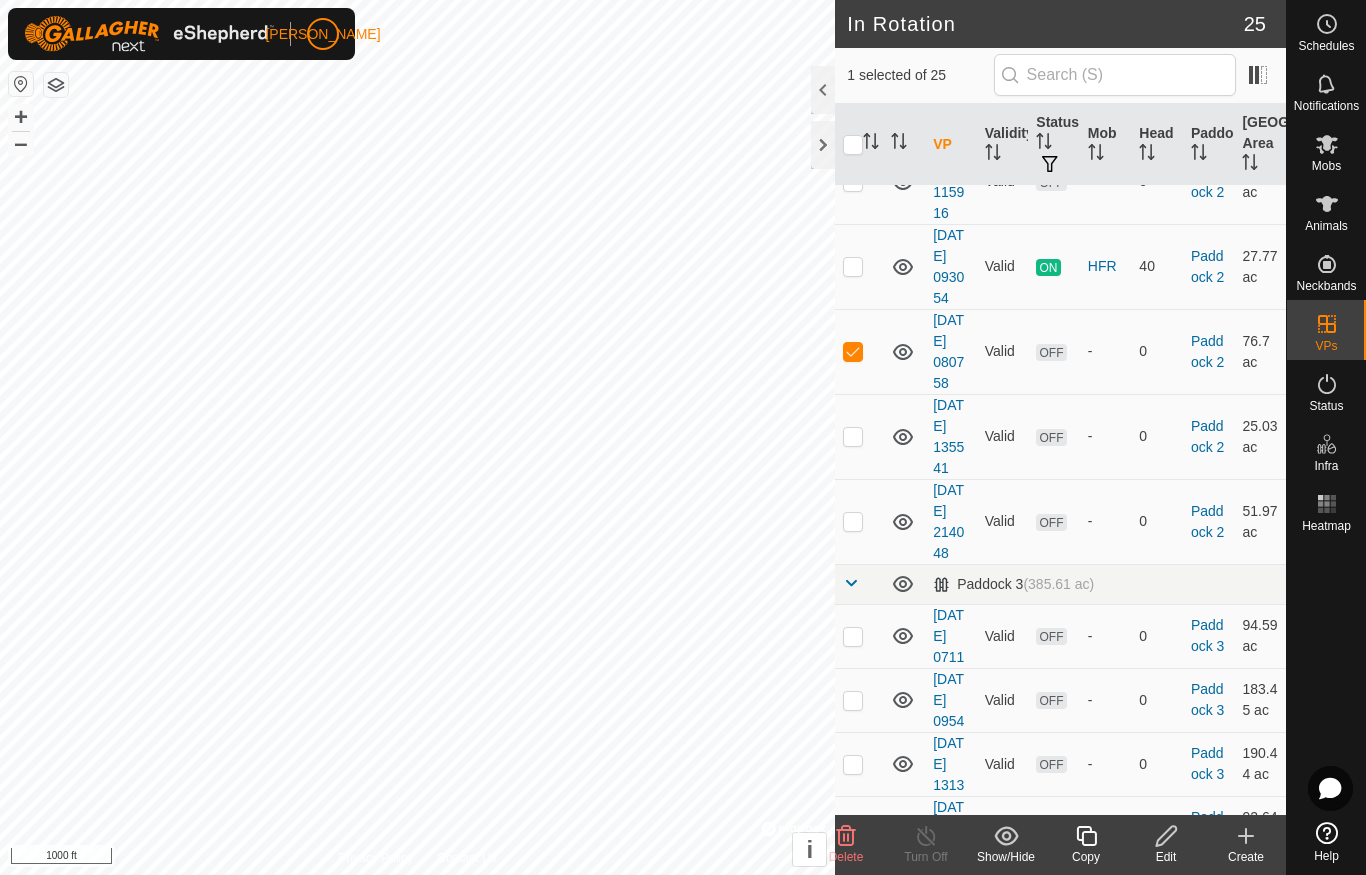 checkbox on "false" 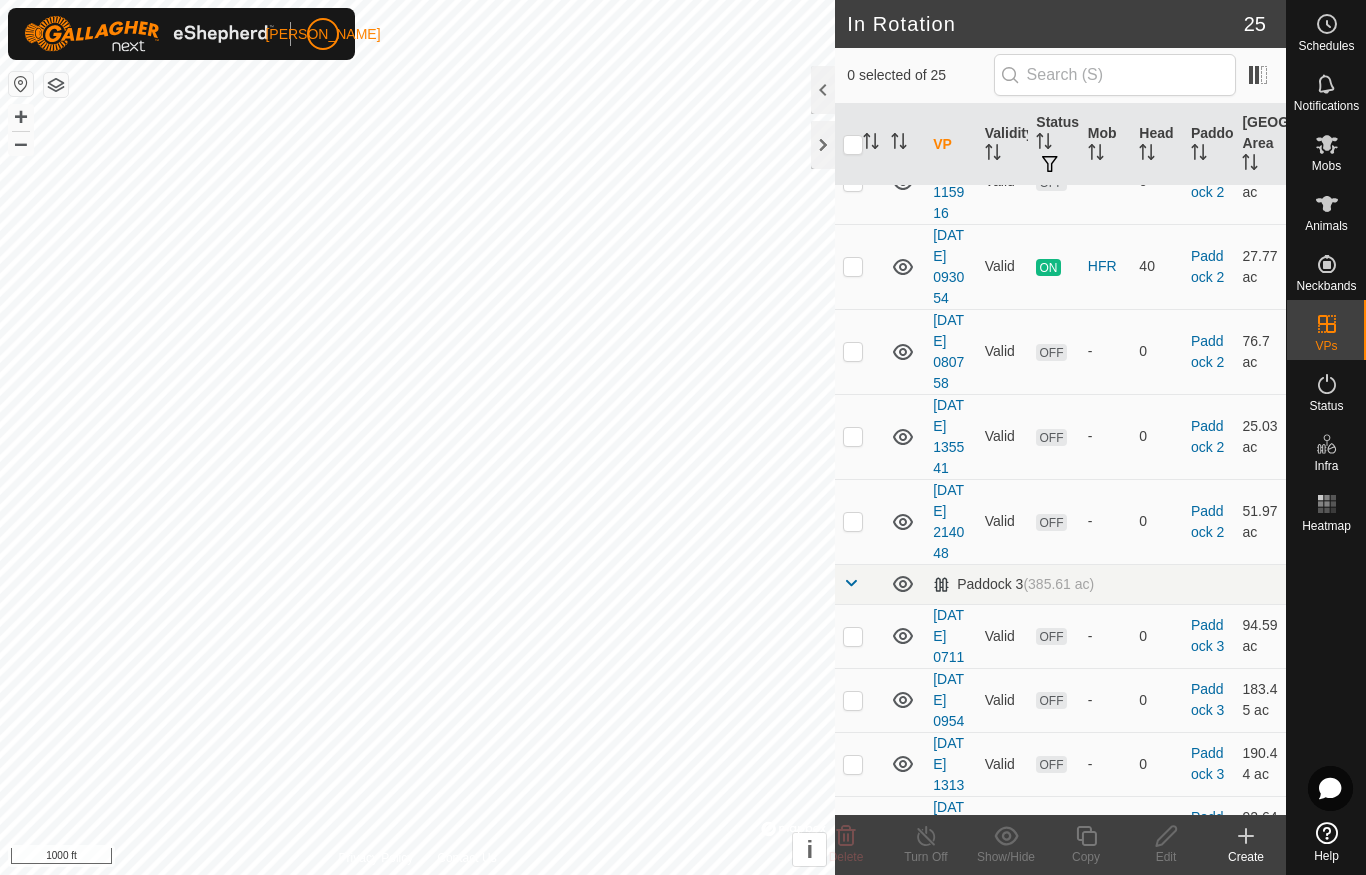 click at bounding box center (853, 266) 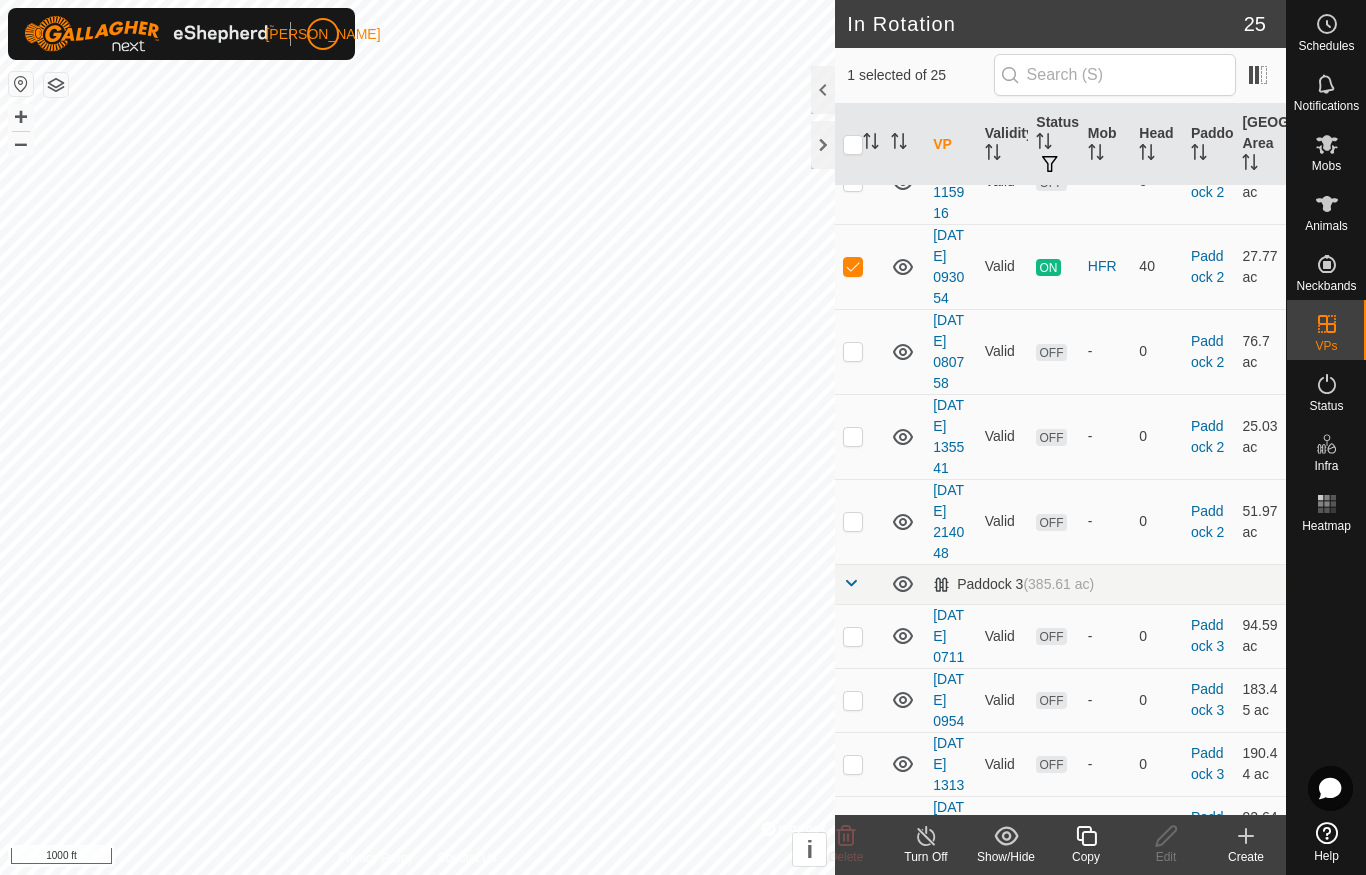 click at bounding box center (853, 266) 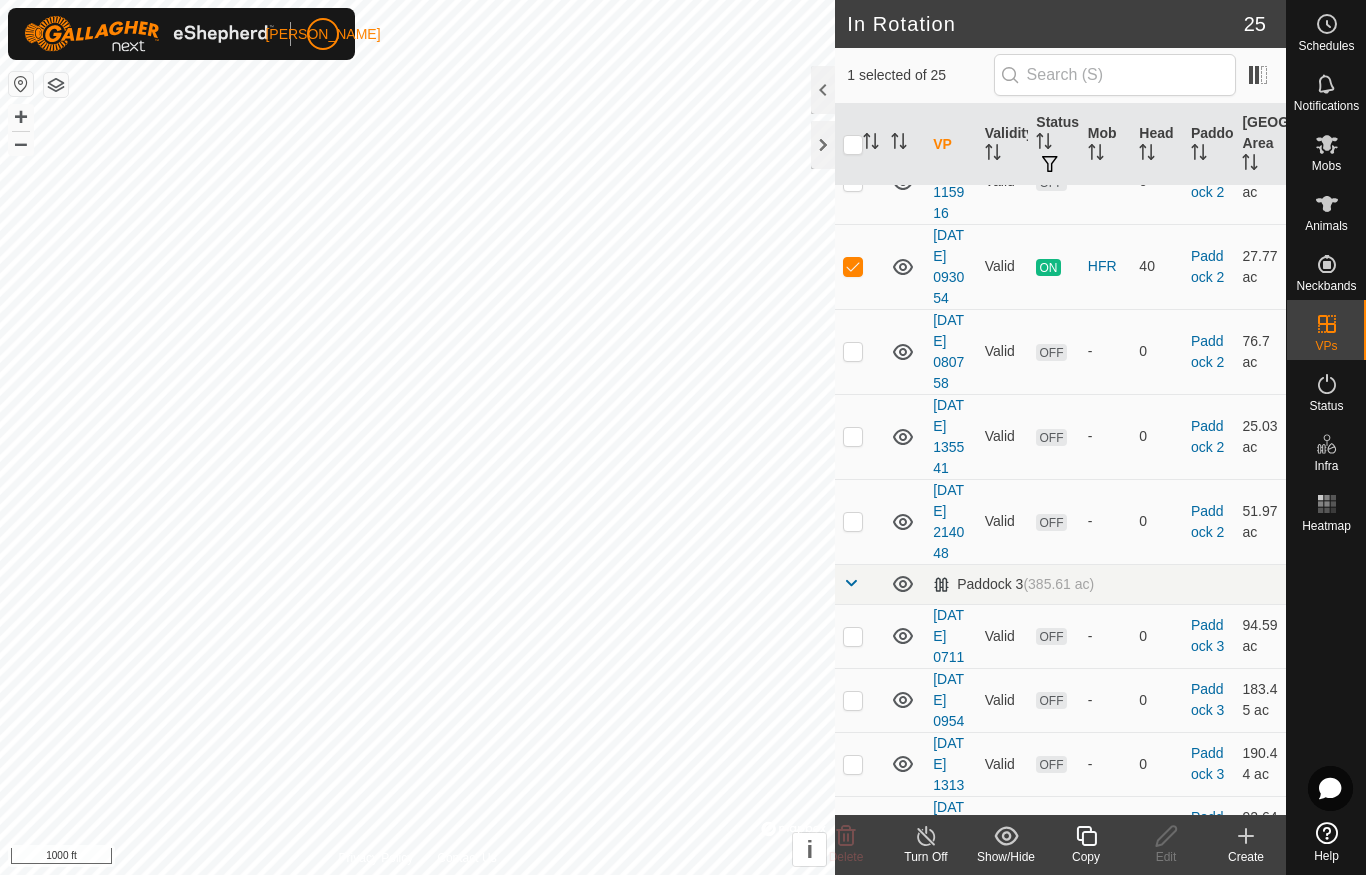 checkbox on "false" 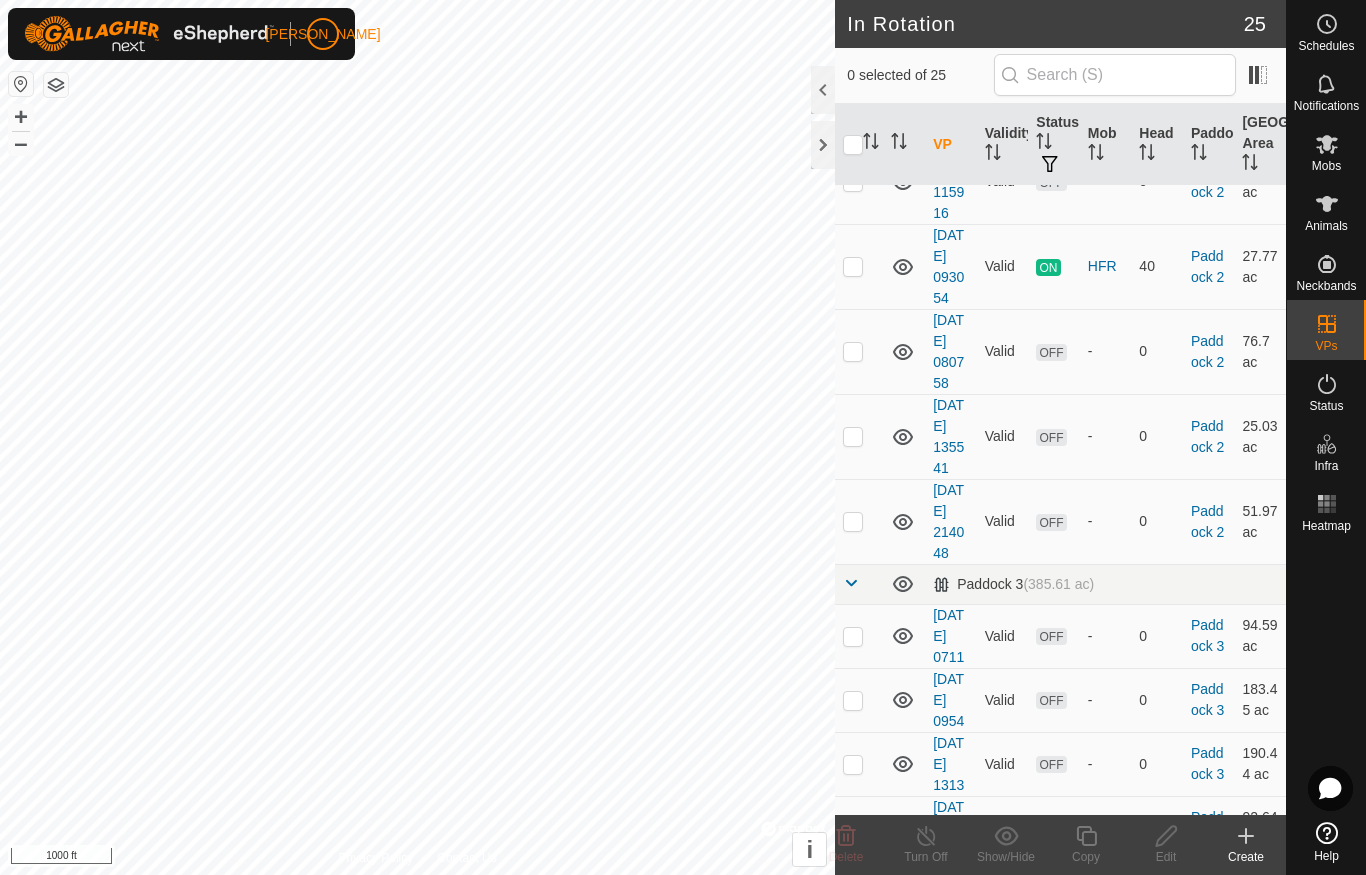 click at bounding box center (853, 181) 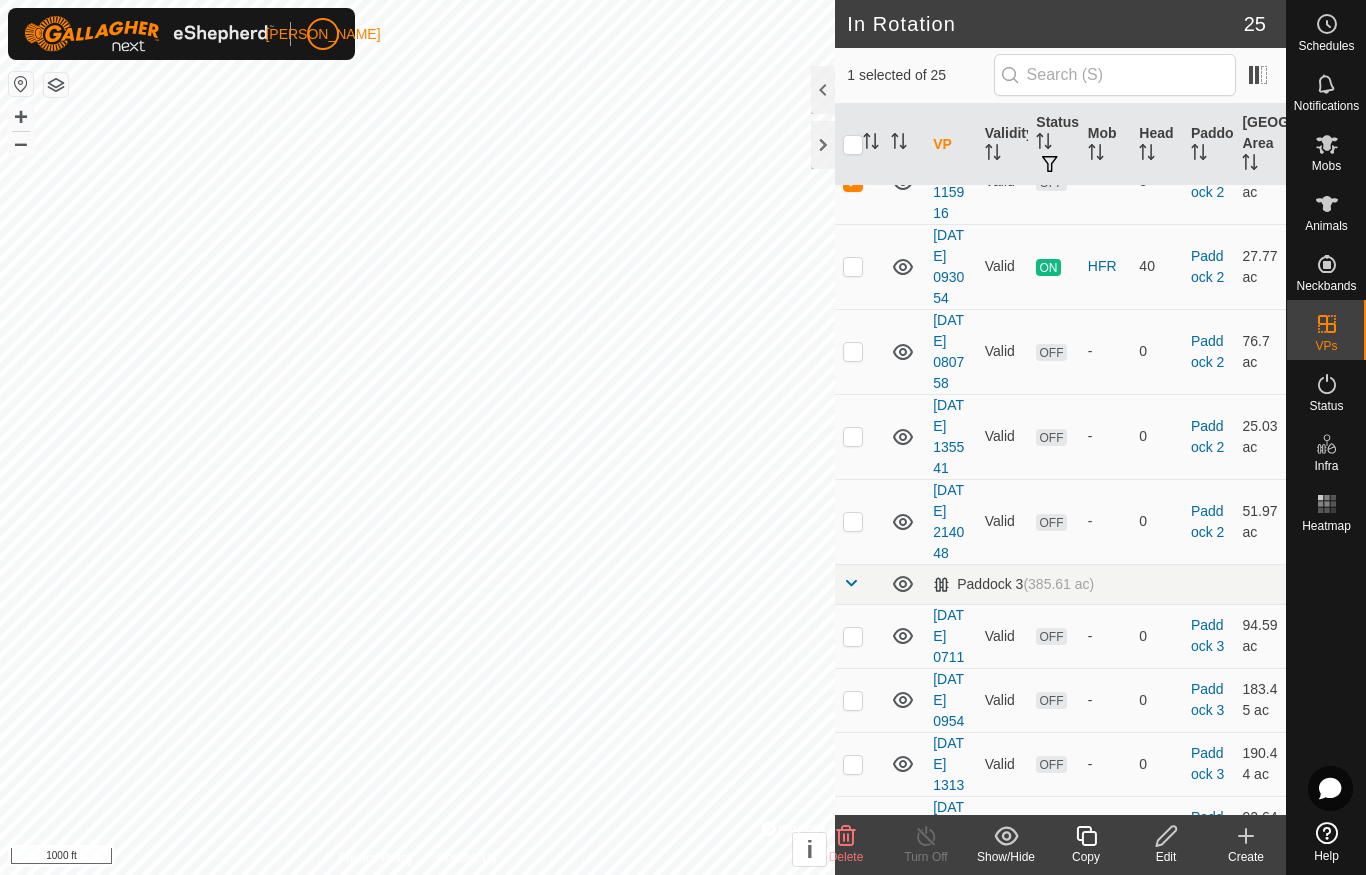click at bounding box center (853, 181) 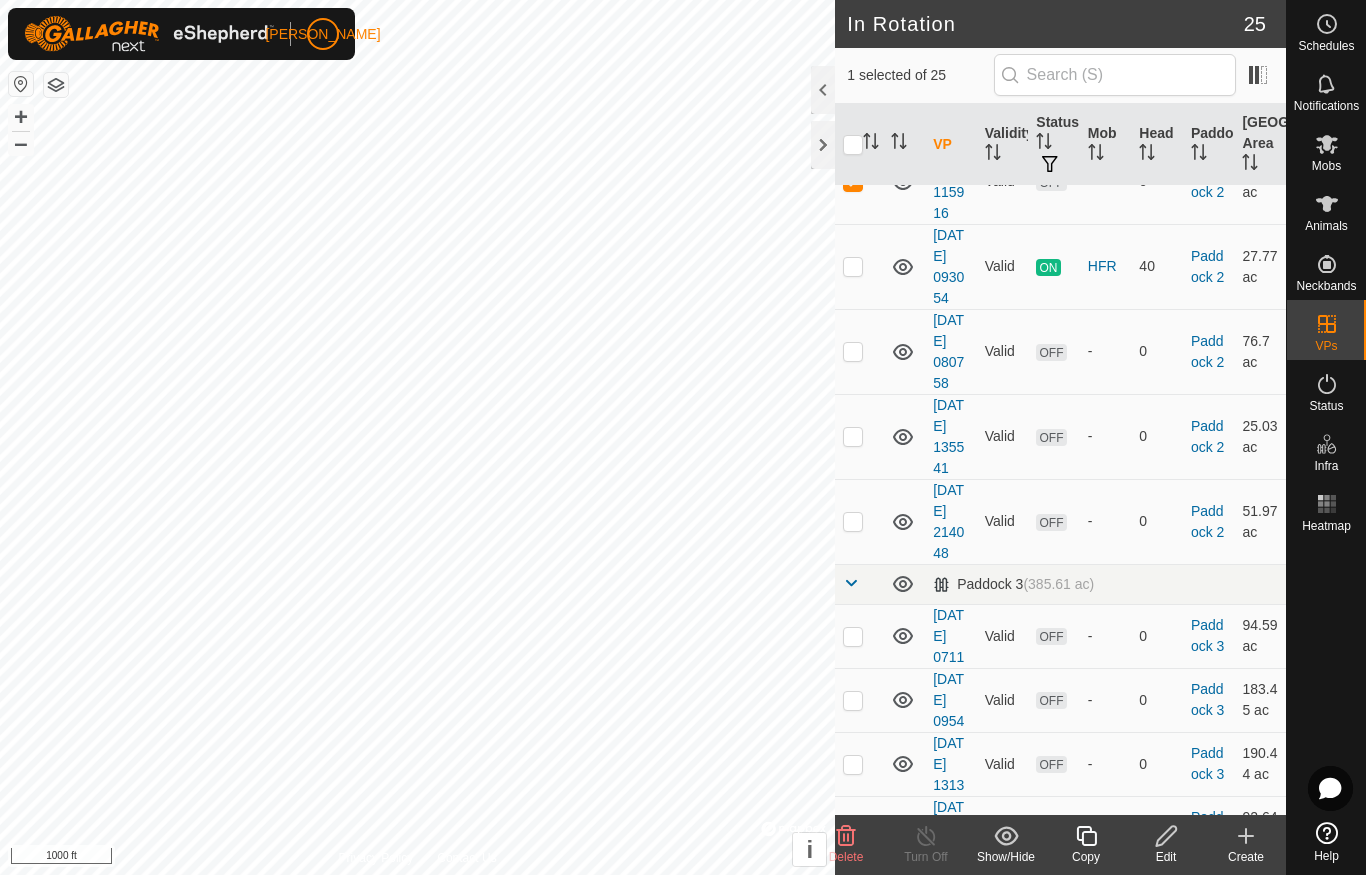 checkbox on "false" 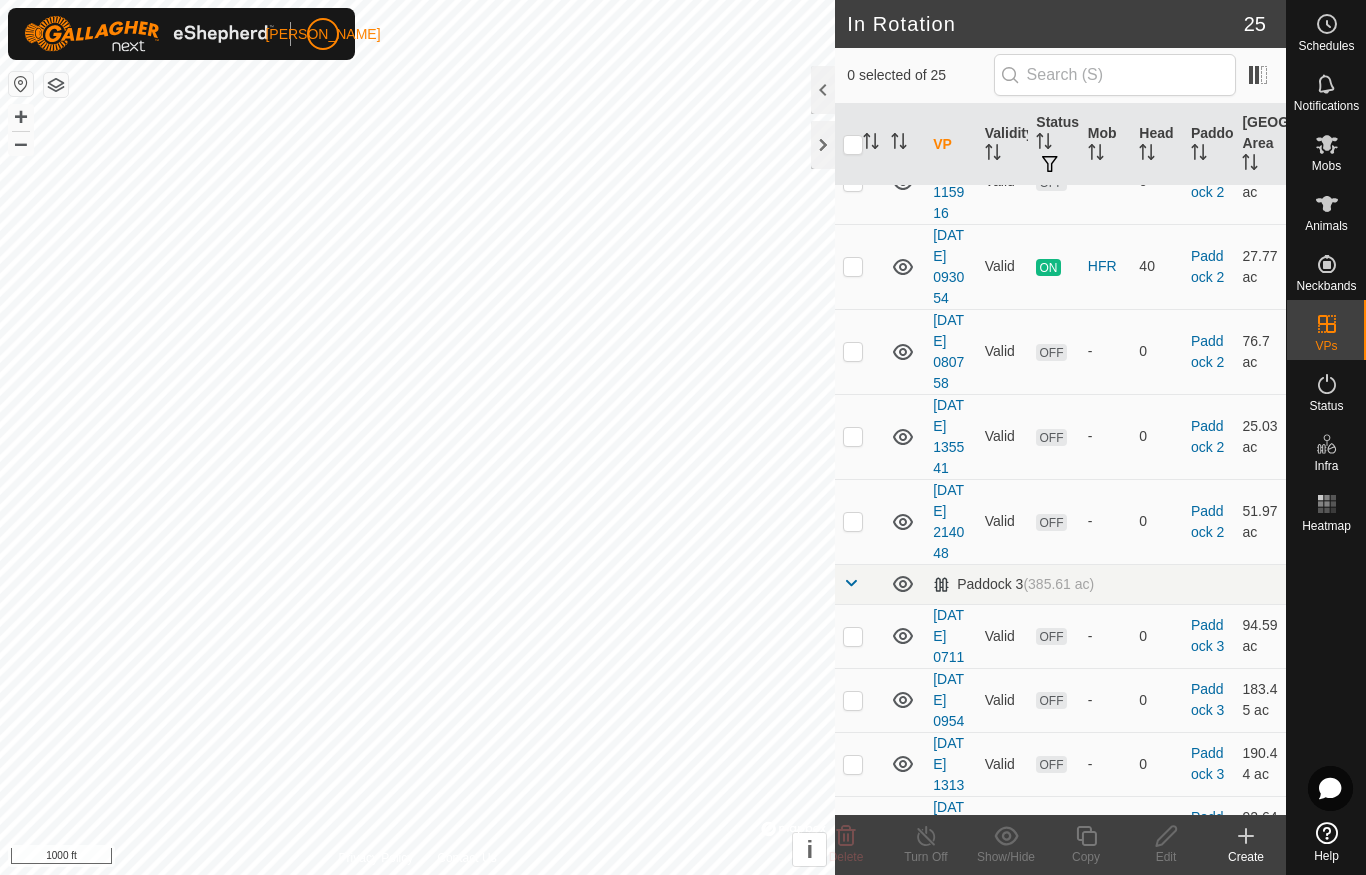 click at bounding box center [859, 96] 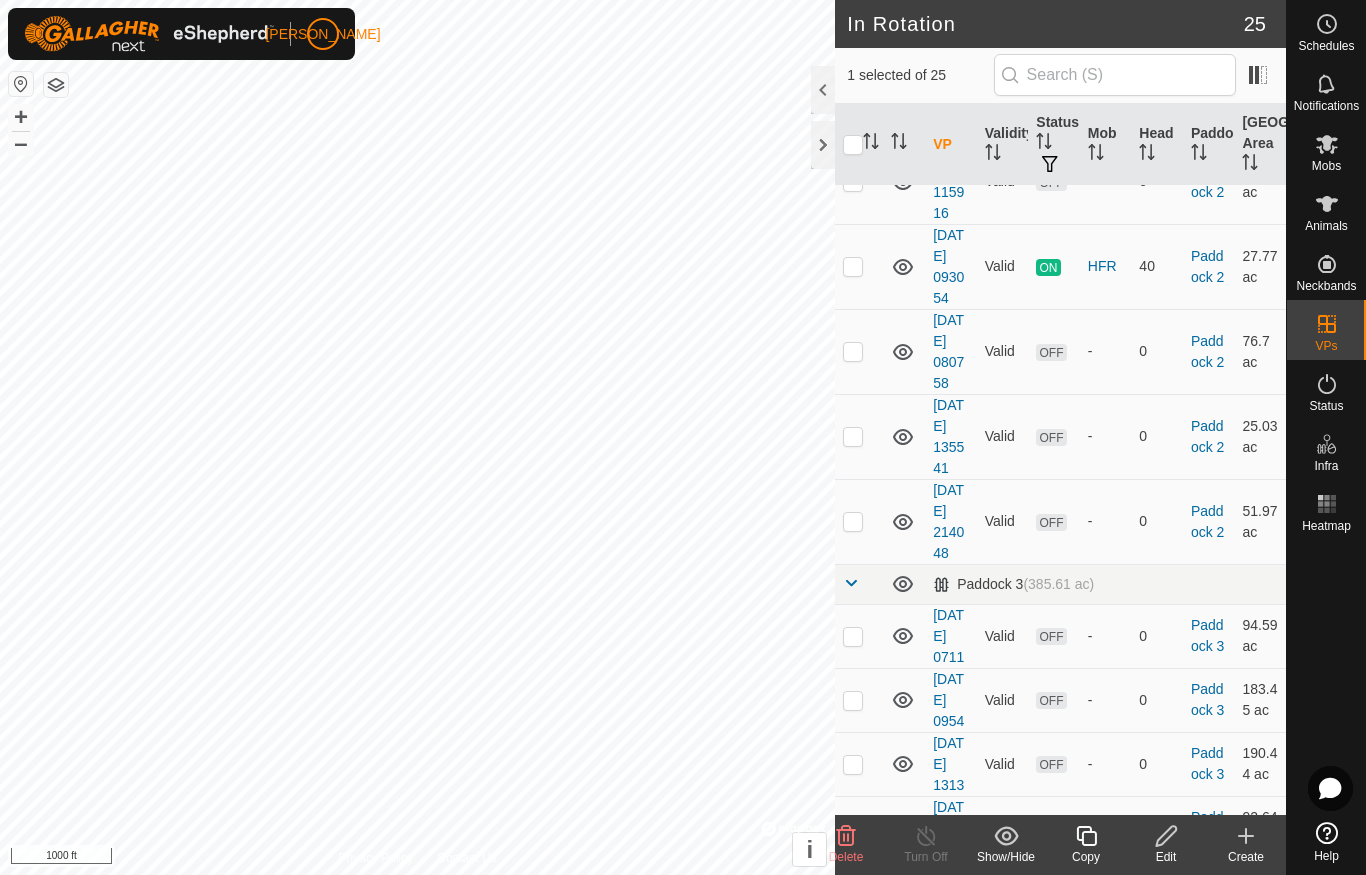 click at bounding box center (853, 96) 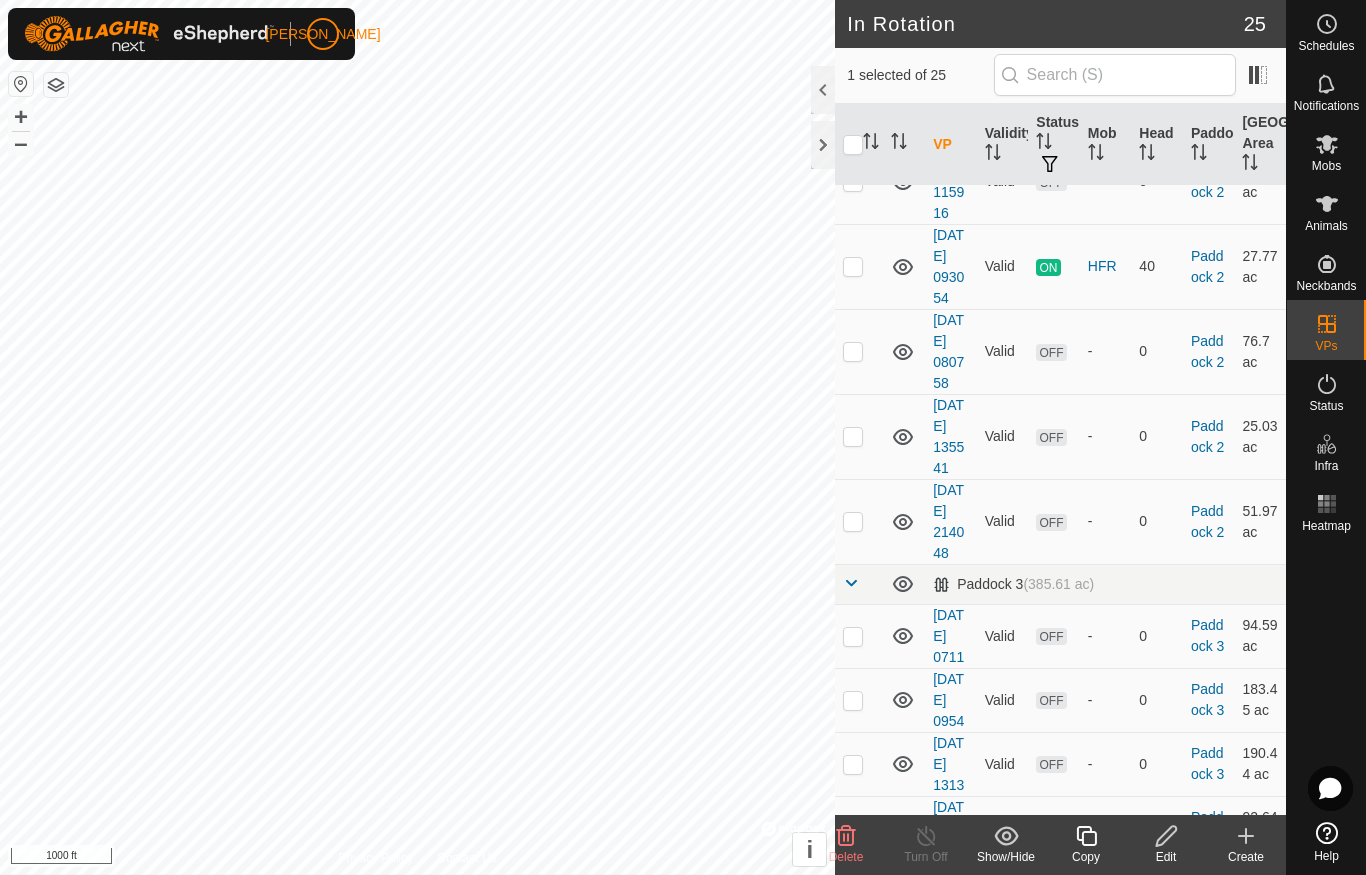 checkbox on "false" 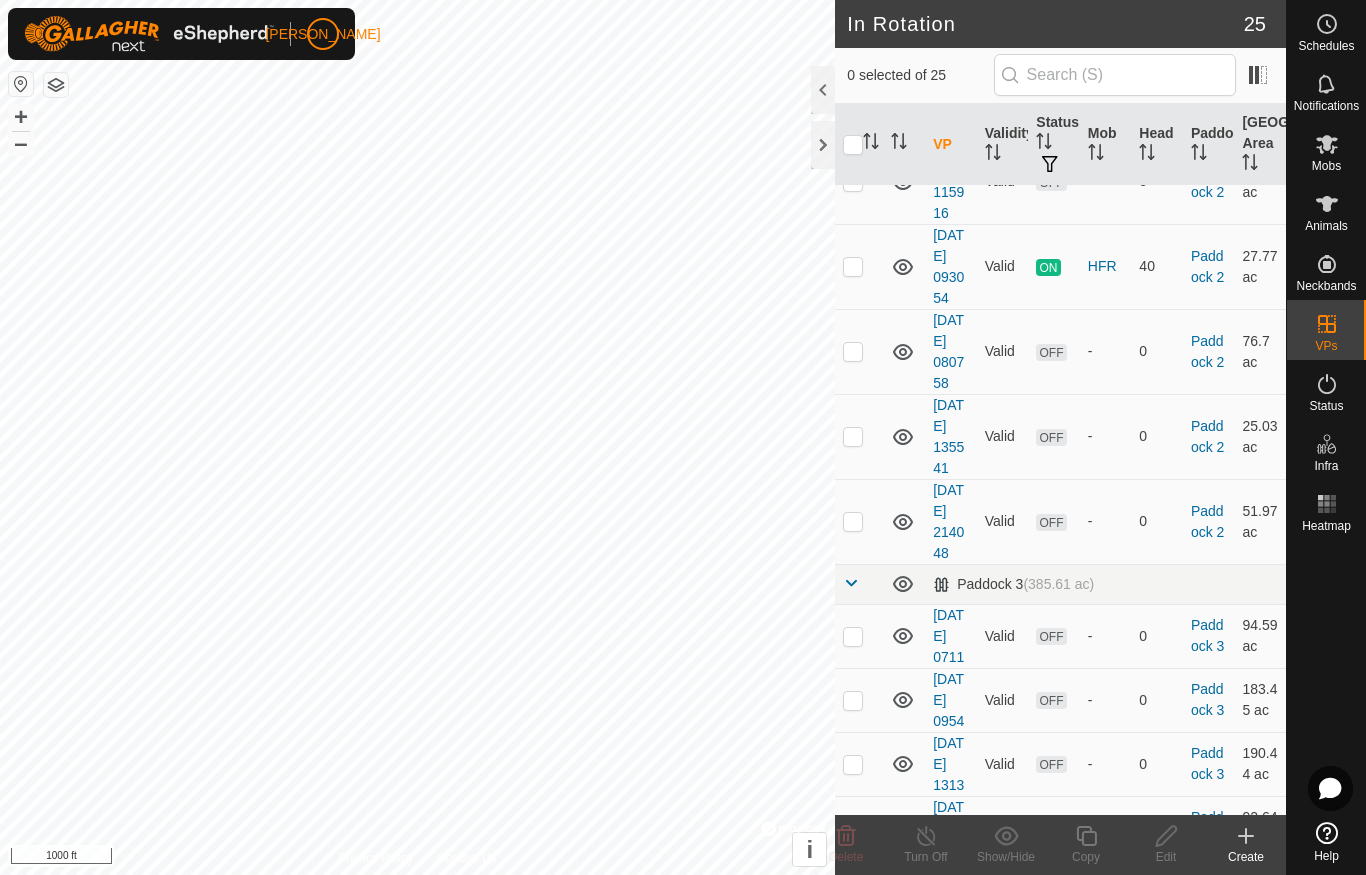 click at bounding box center (853, 11) 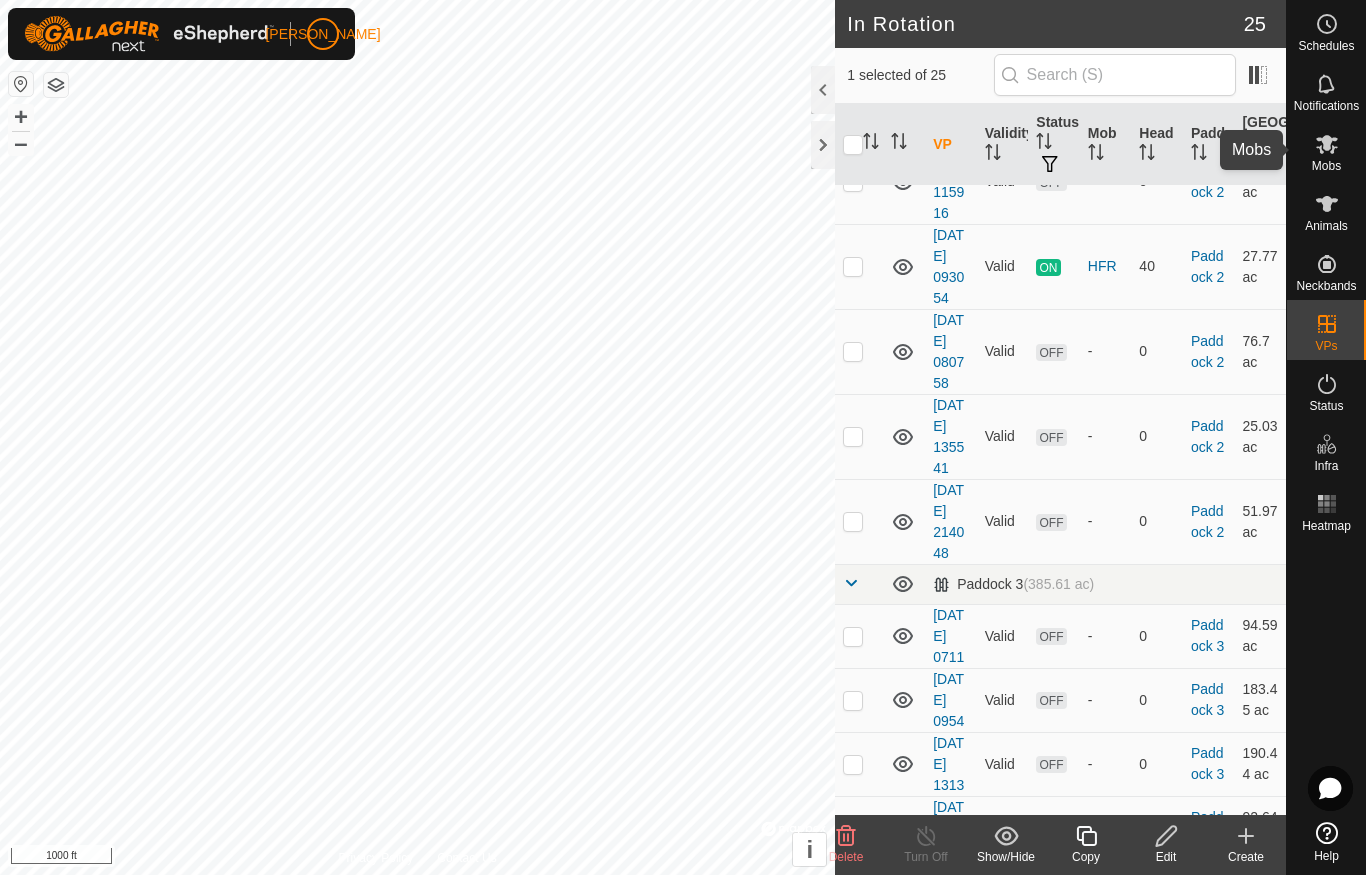 click at bounding box center [1327, 144] 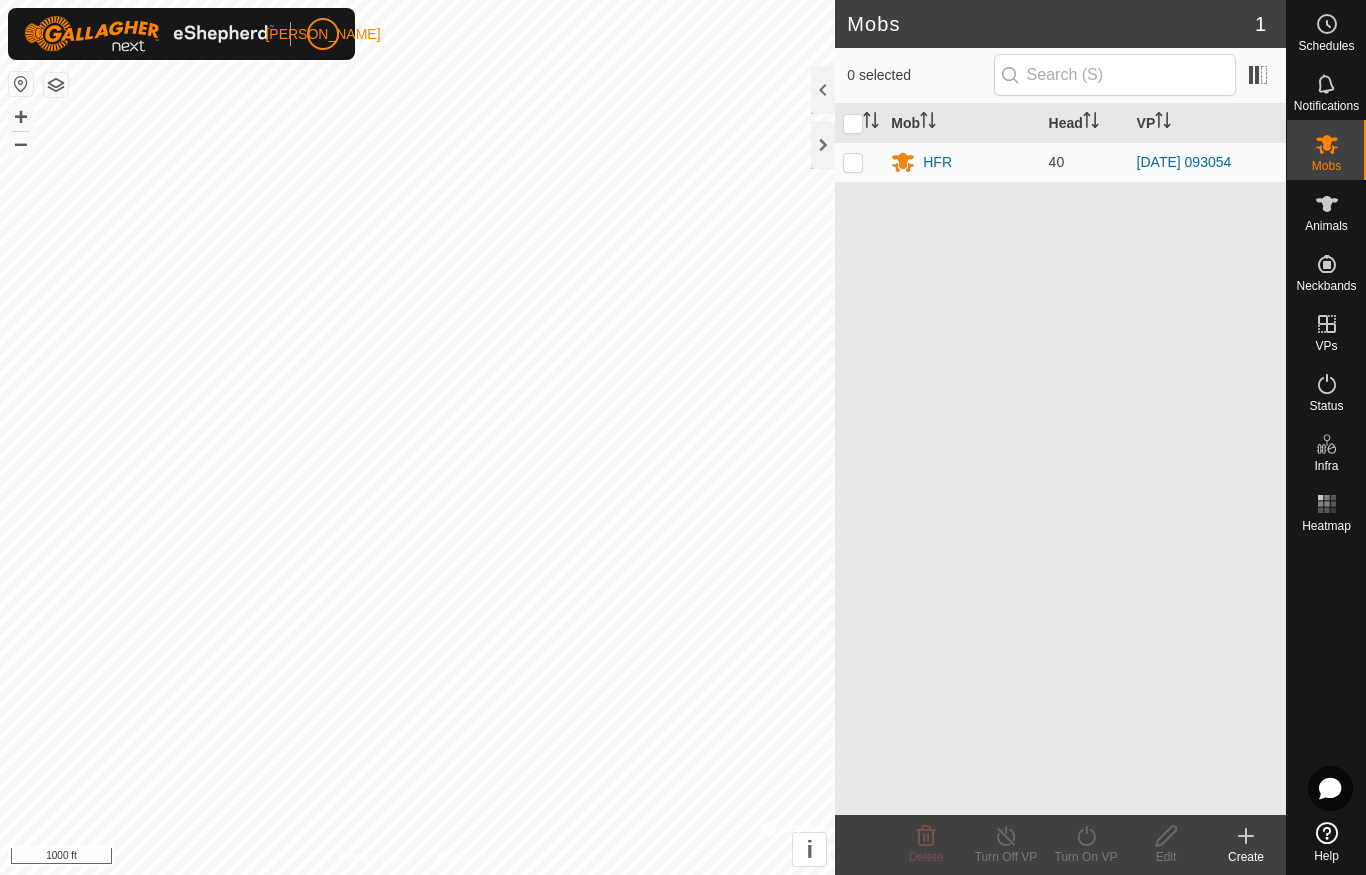 click at bounding box center (859, 162) 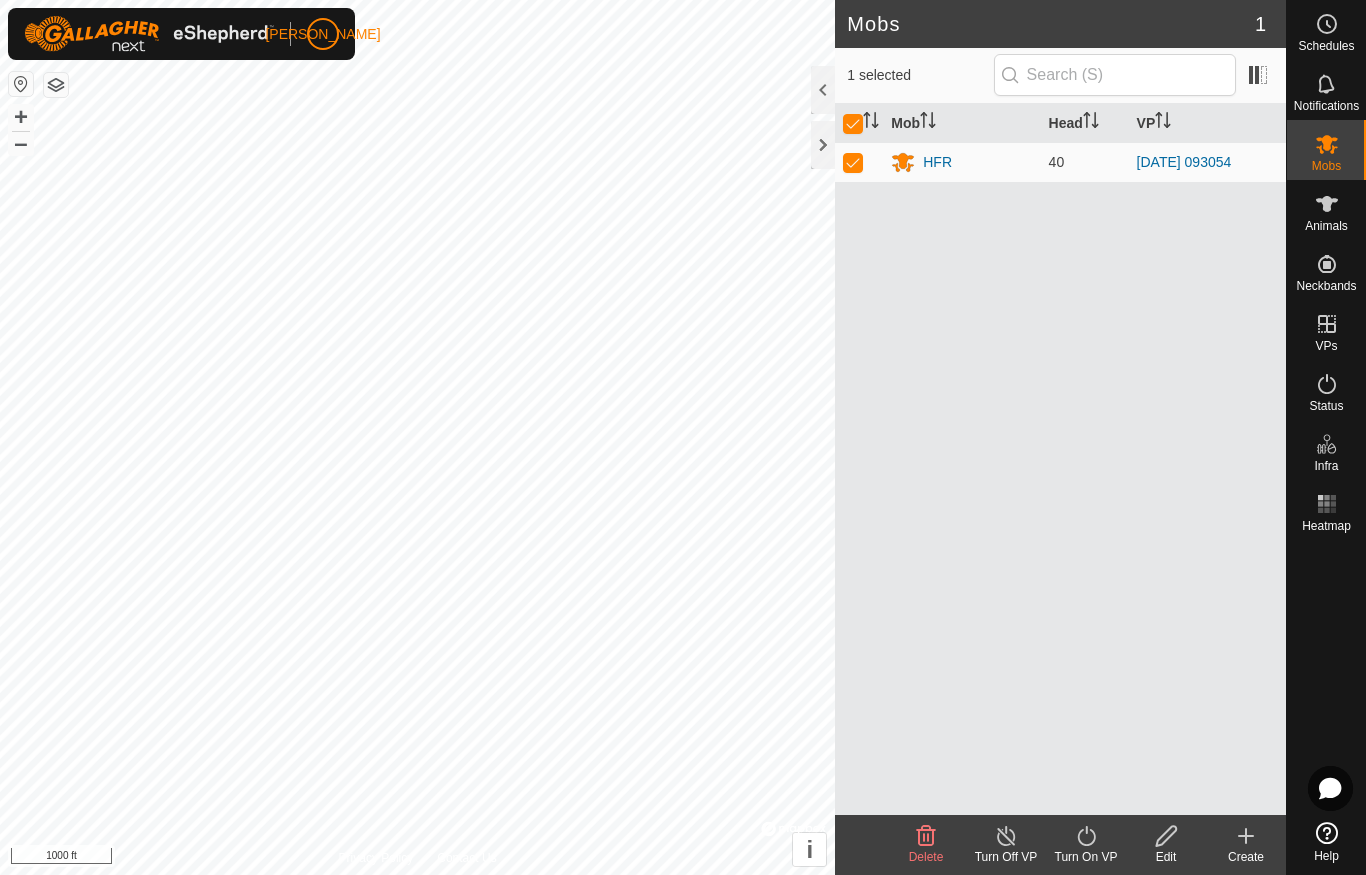 click 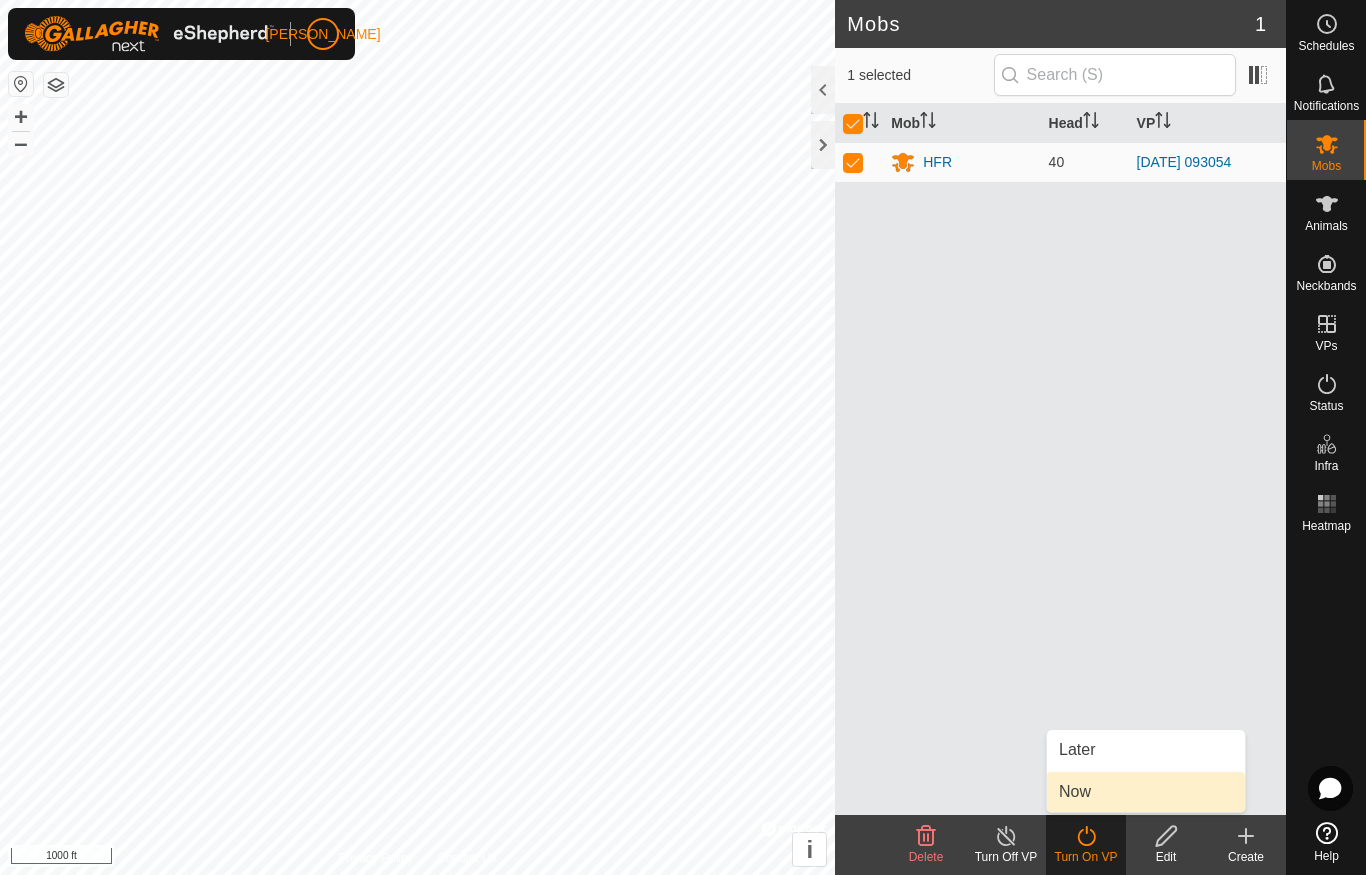 click on "Now" at bounding box center [1146, 792] 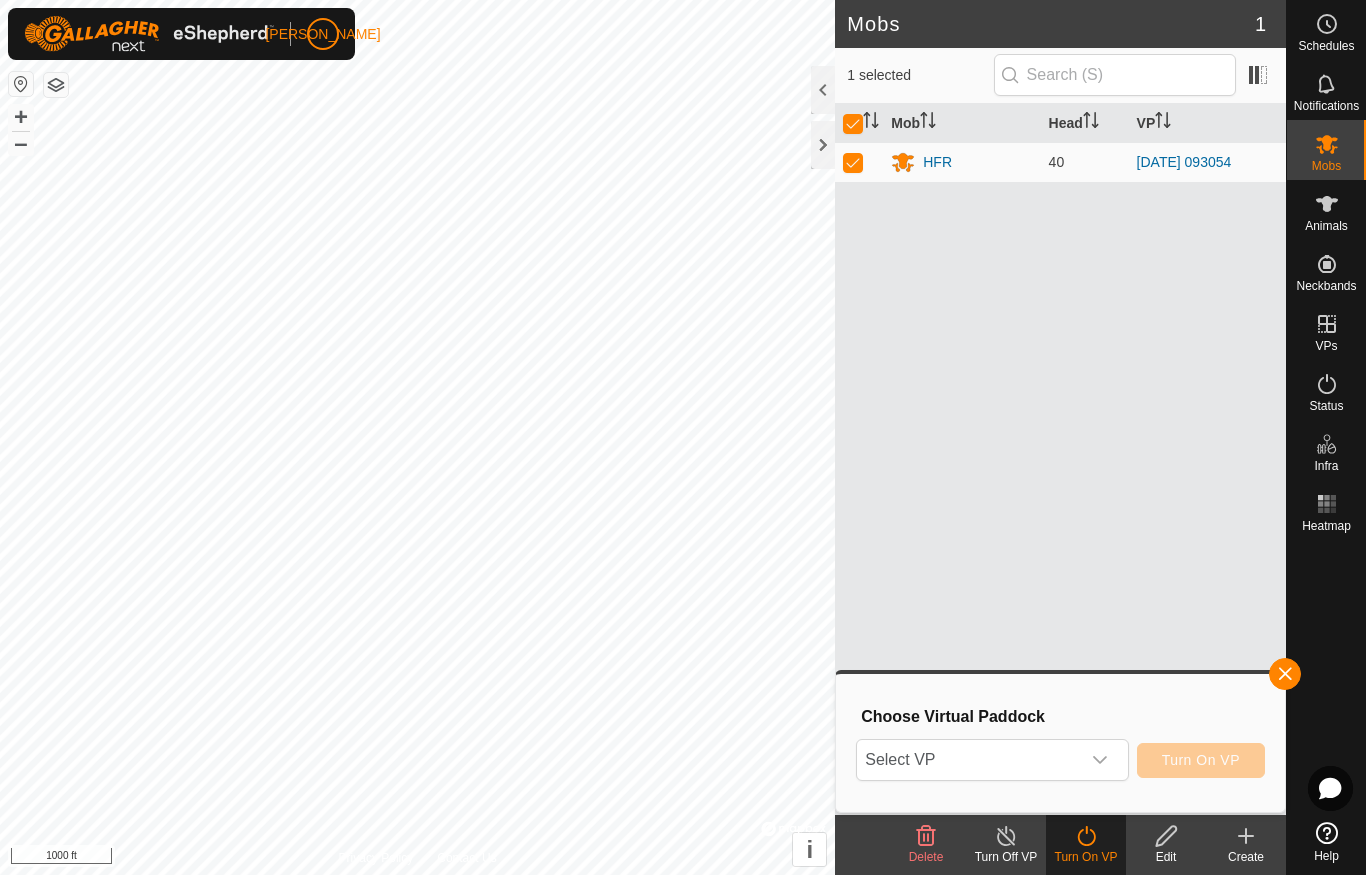 click at bounding box center [1100, 760] 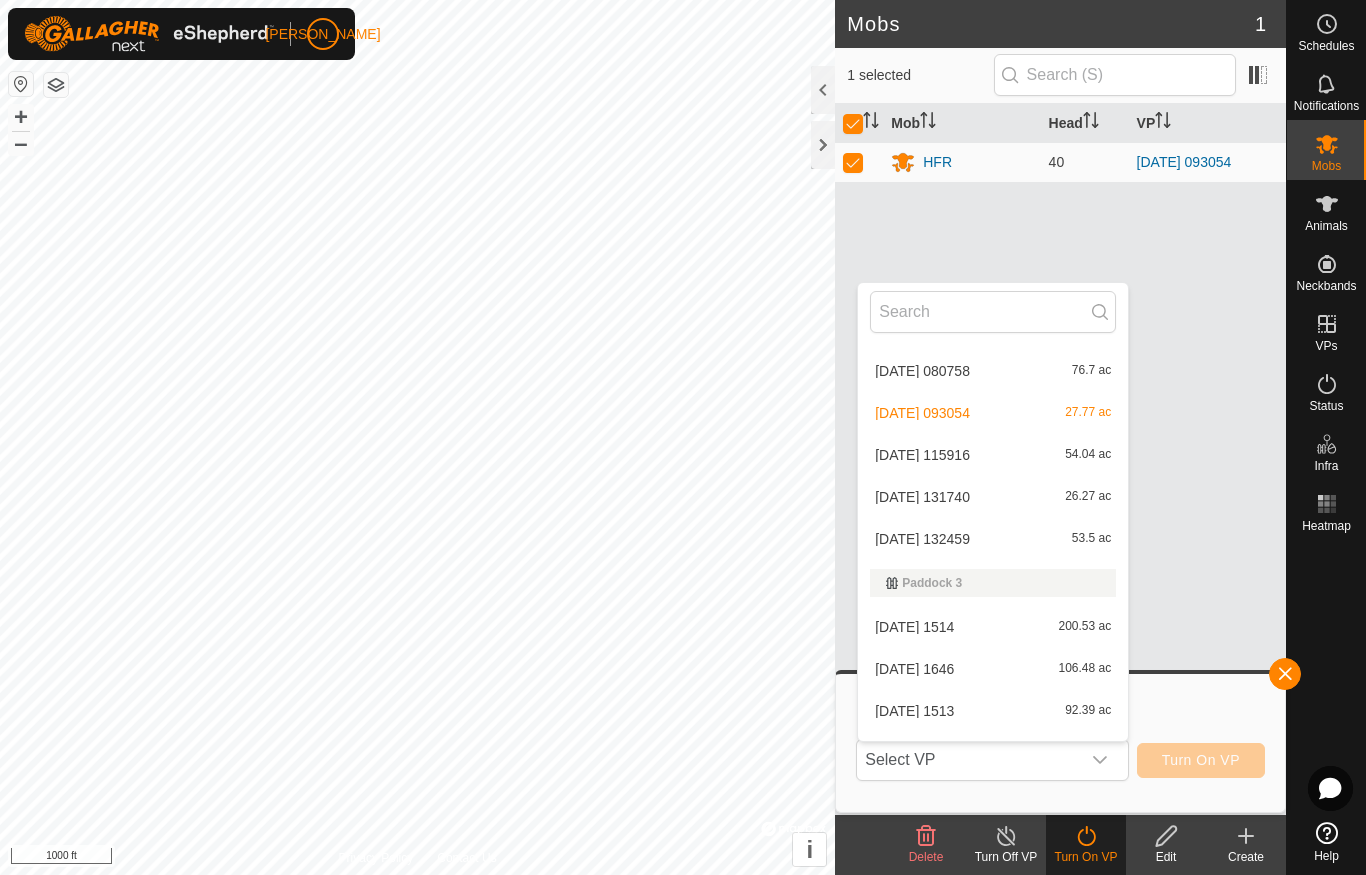 scroll, scrollTop: 588, scrollLeft: 0, axis: vertical 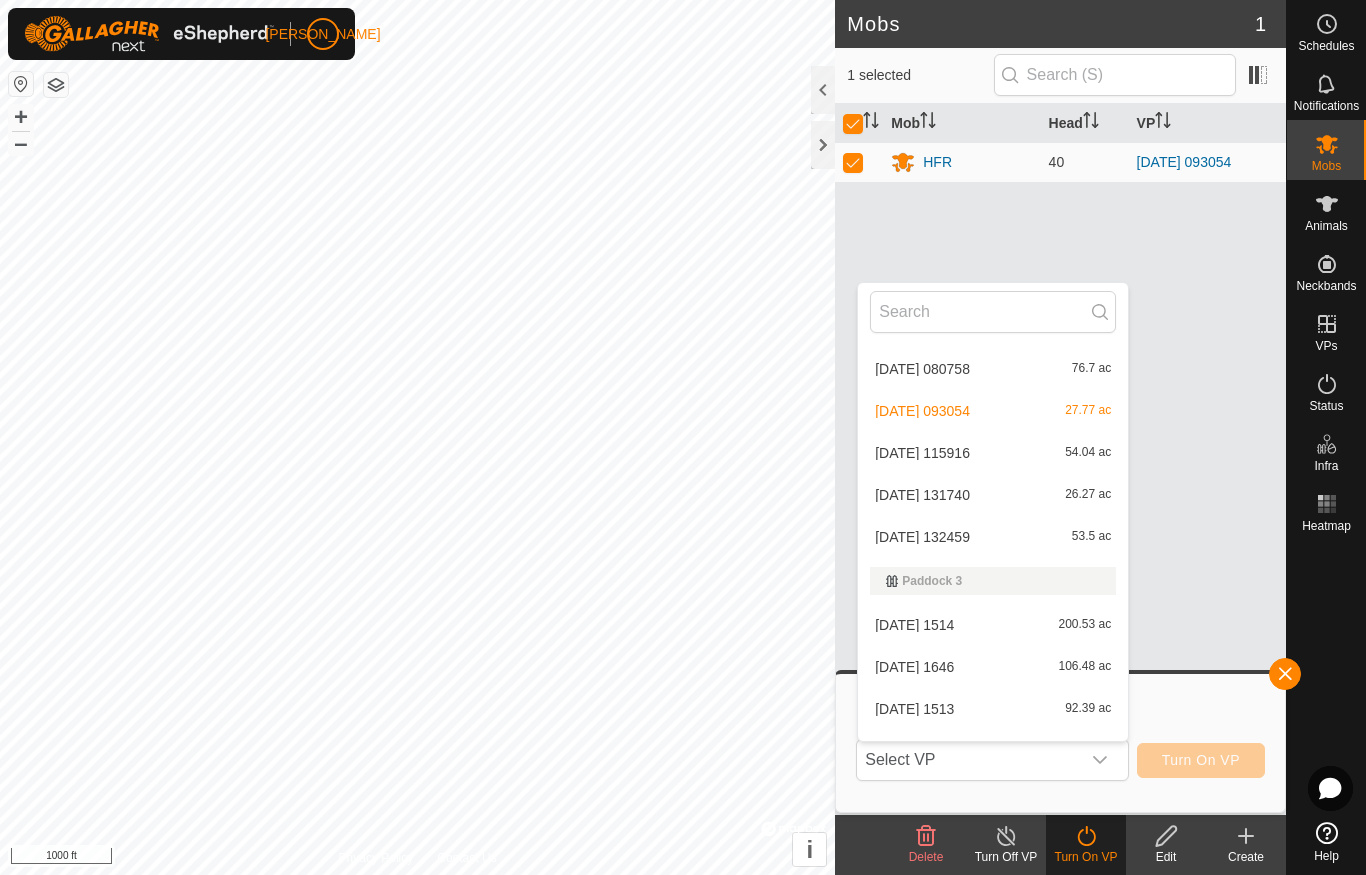 click on "[DATE] 132459  53.5 ac" at bounding box center [993, 537] 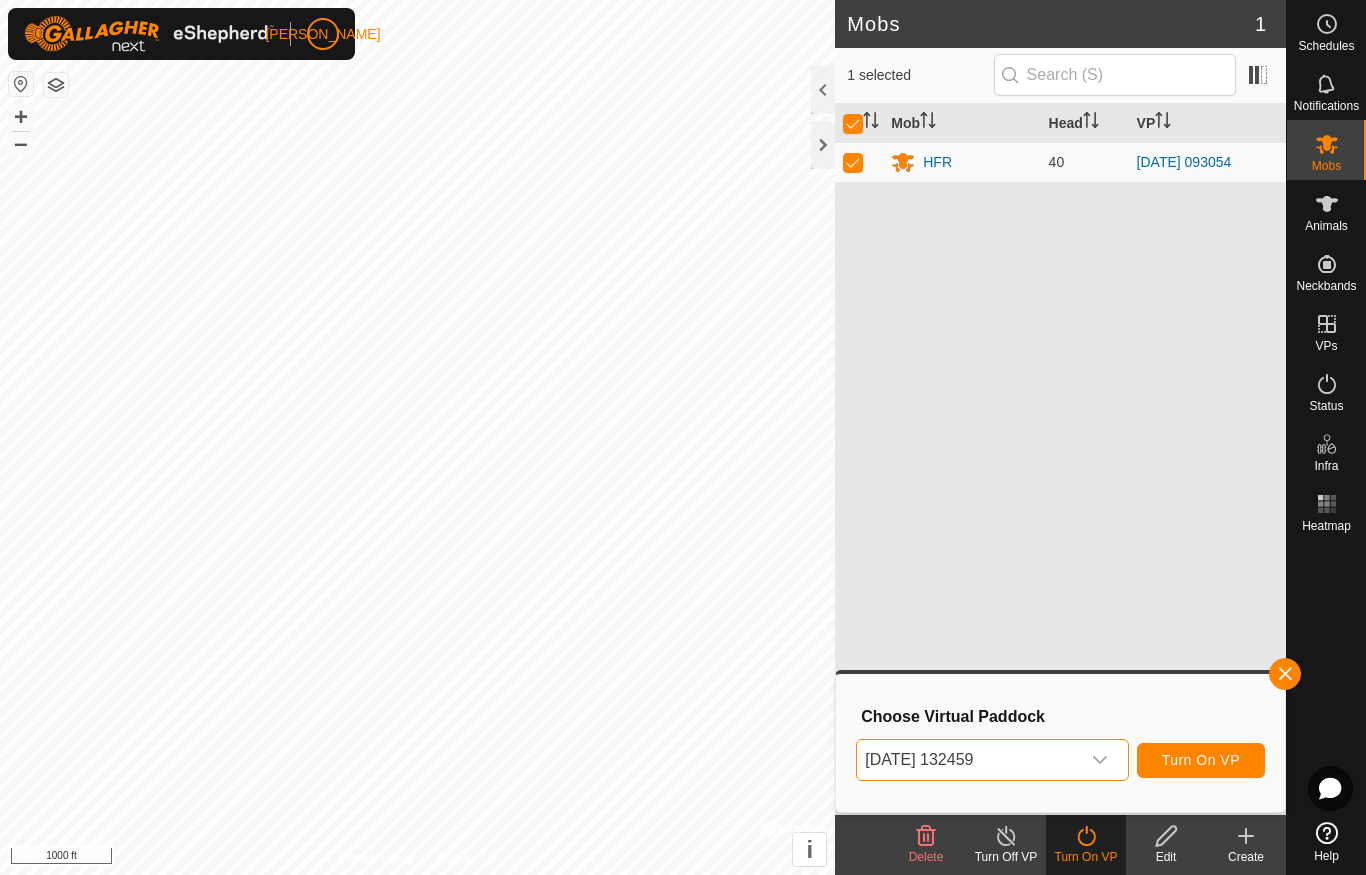 click on "Turn On VP" at bounding box center [1201, 760] 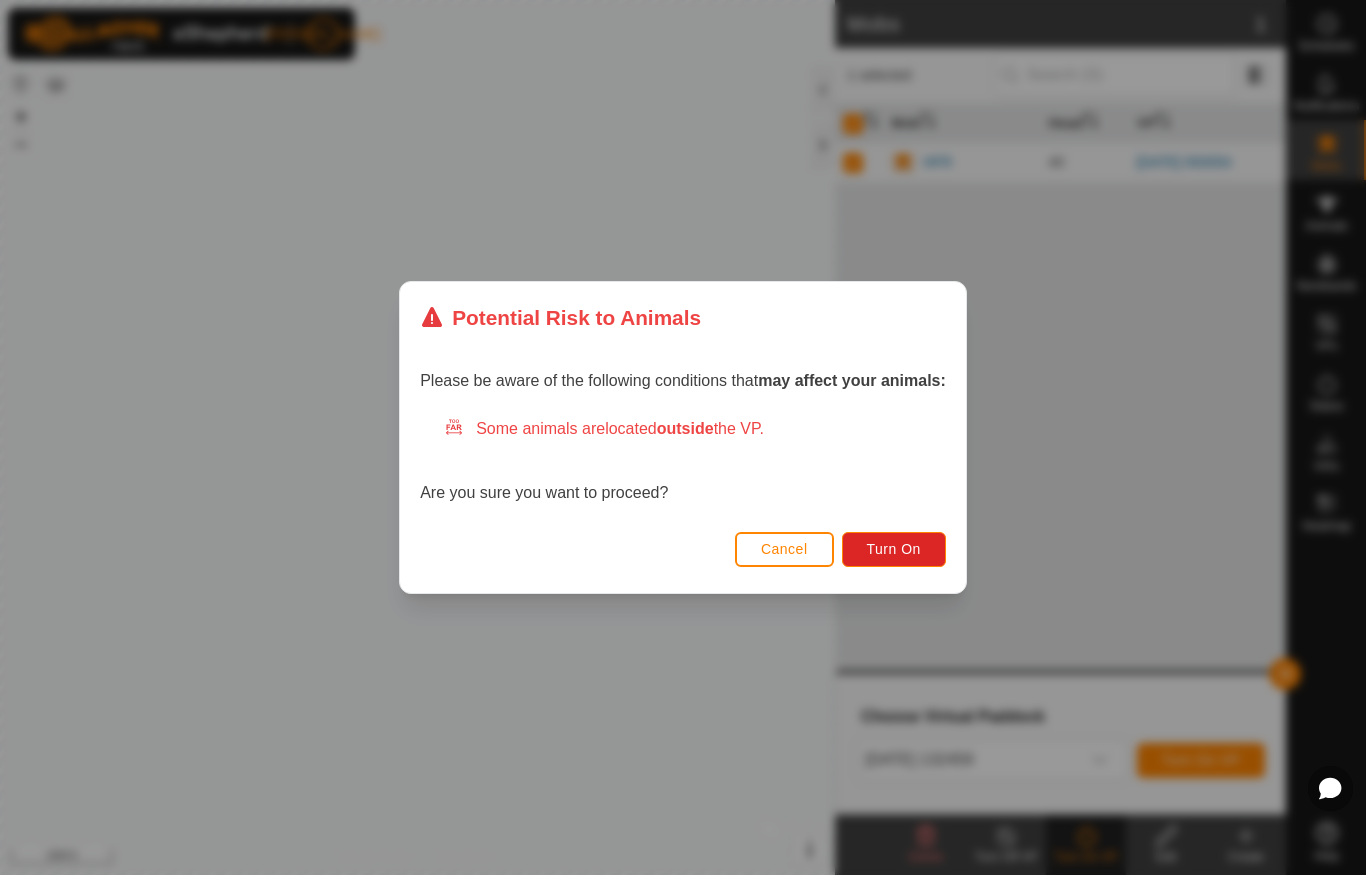 click on "Turn On" at bounding box center (894, 549) 